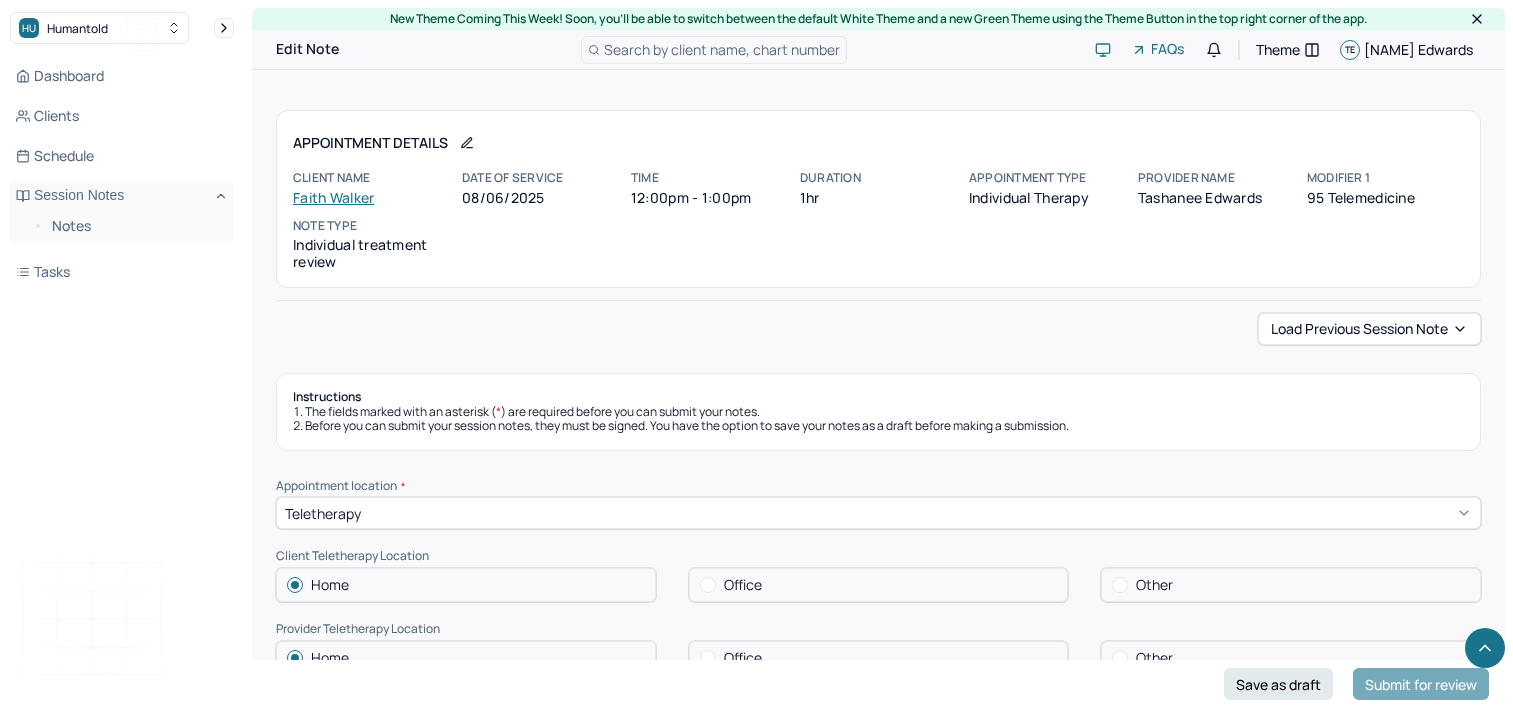 scroll, scrollTop: 4400, scrollLeft: 0, axis: vertical 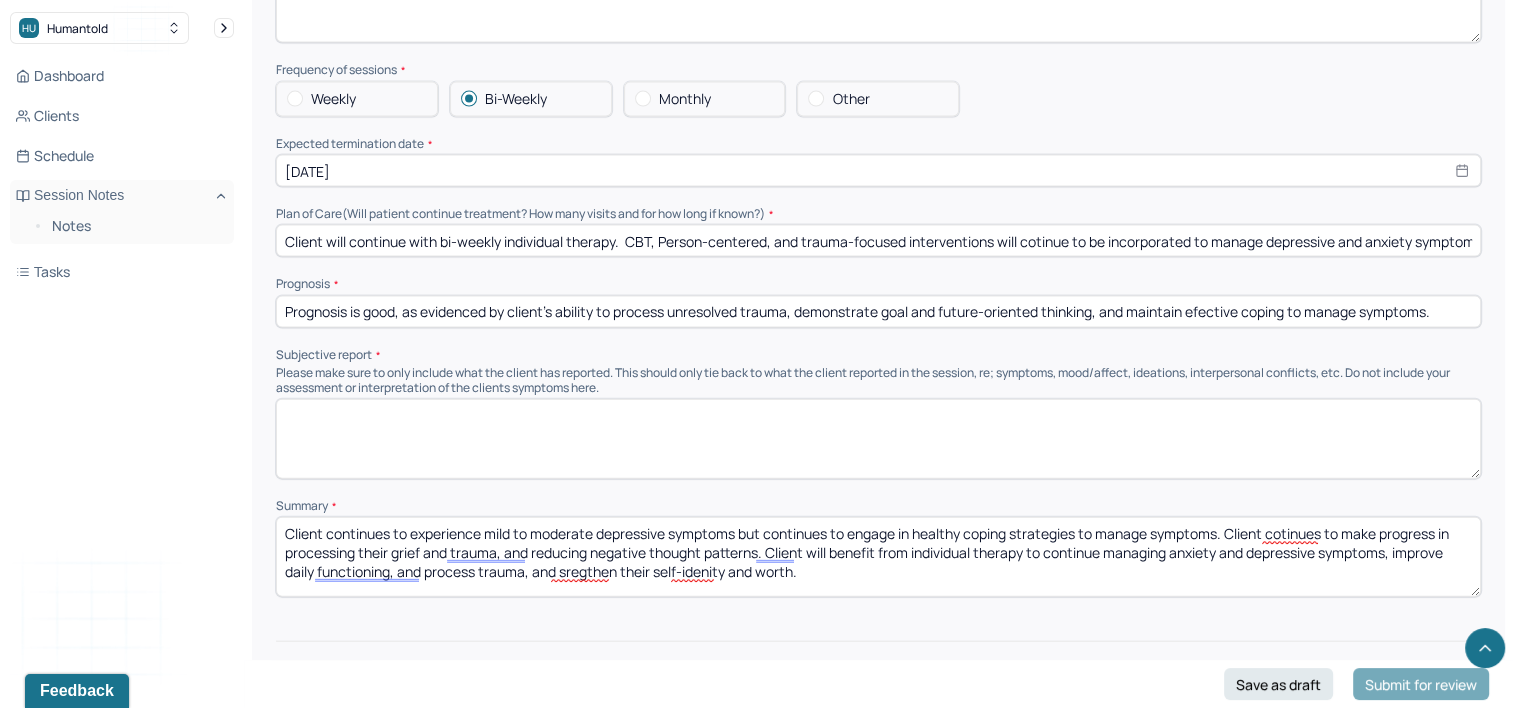 click at bounding box center [878, 439] 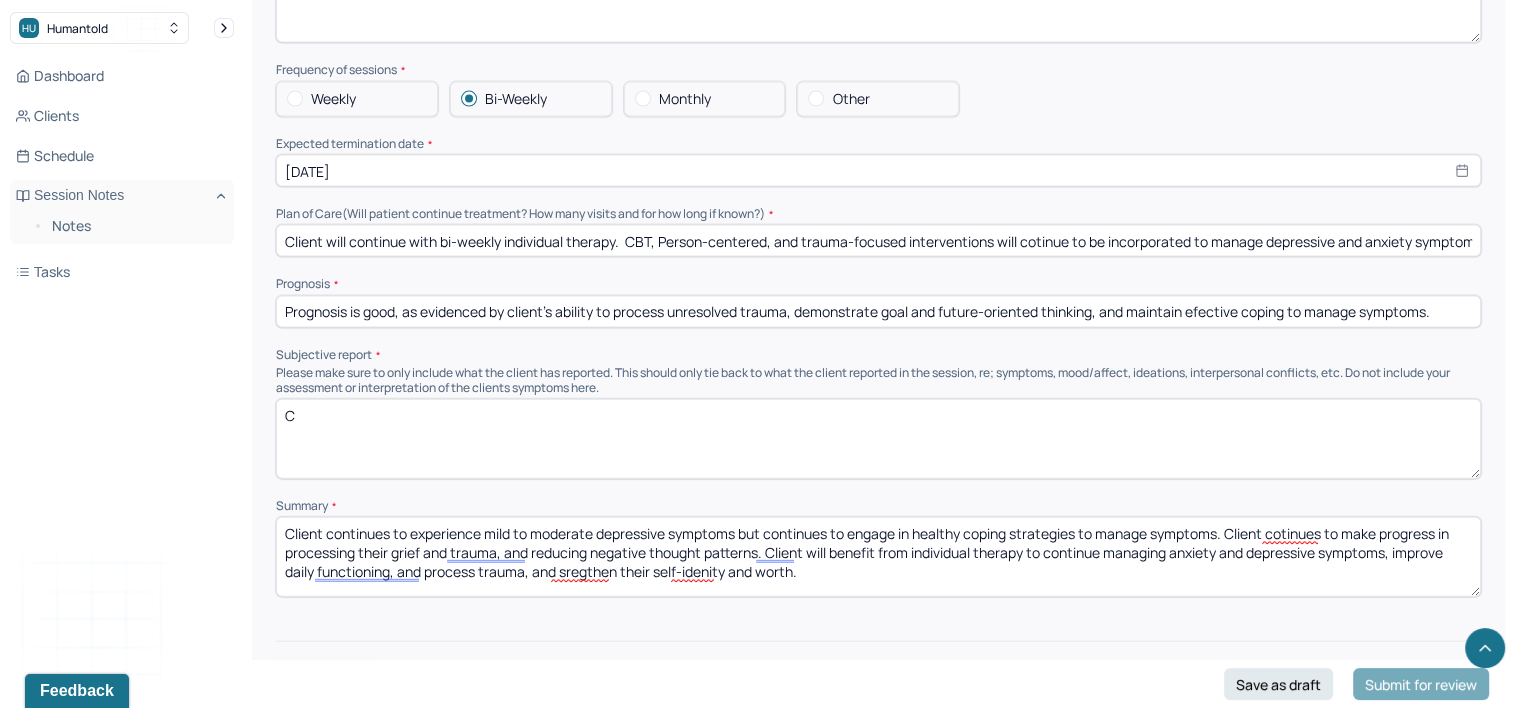 scroll, scrollTop: 4570, scrollLeft: 0, axis: vertical 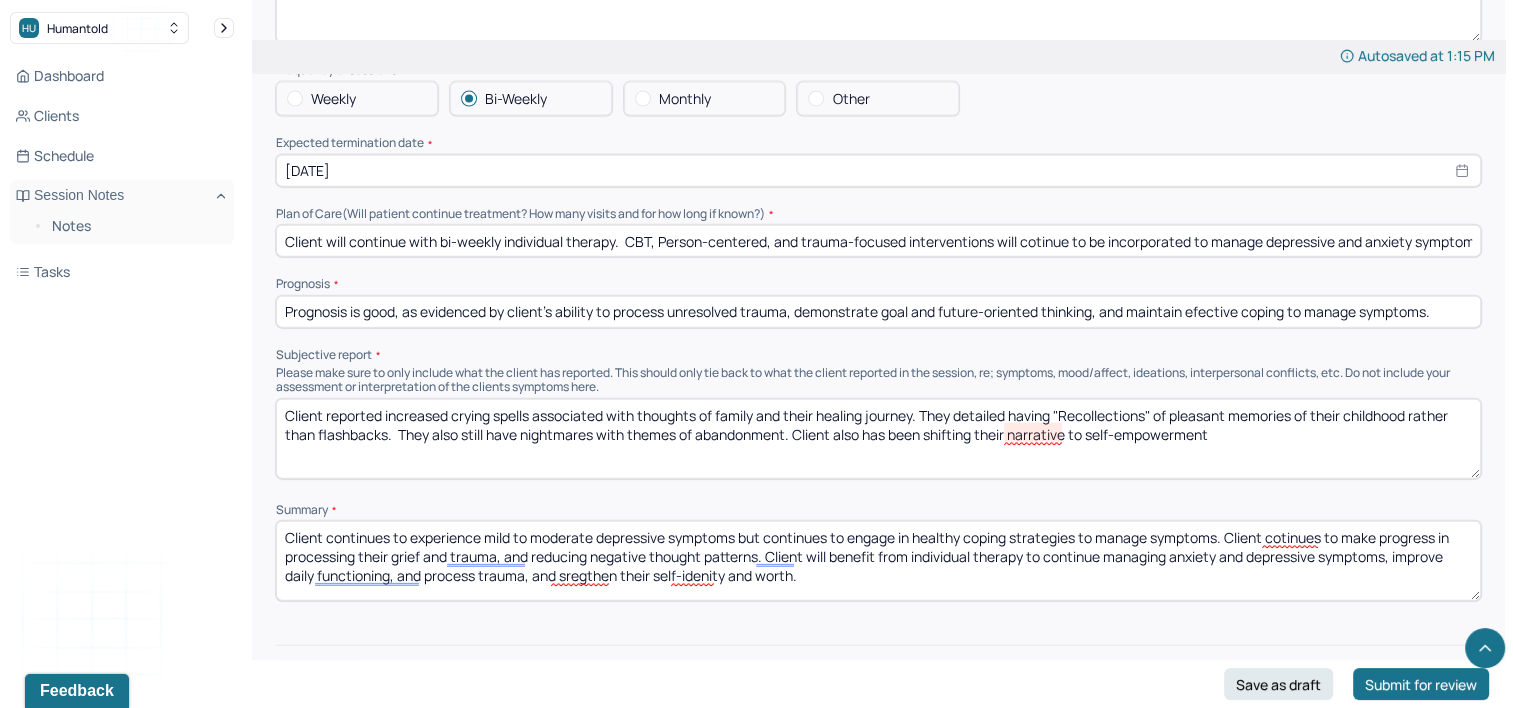 click on "Client reported increased crying spells associated with thoughts of family and their healing journey. They detailed having "Recollections" of pleasant memories of their childhood rather than flashbacks.  They also still have nightmares with themes of abandonment. Client also has been shifting their narrative to self-empowerment" at bounding box center (878, 439) 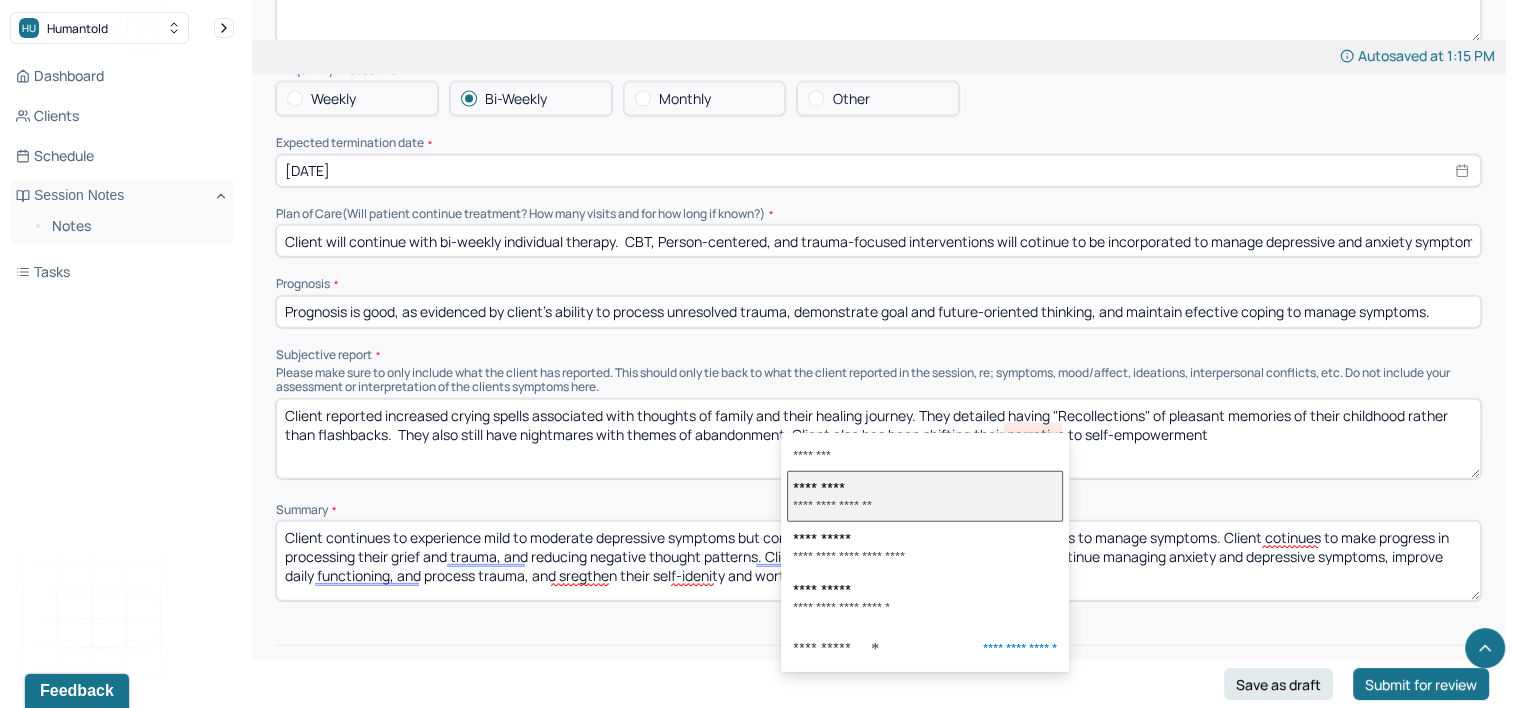 click on "*********" at bounding box center (925, 487) 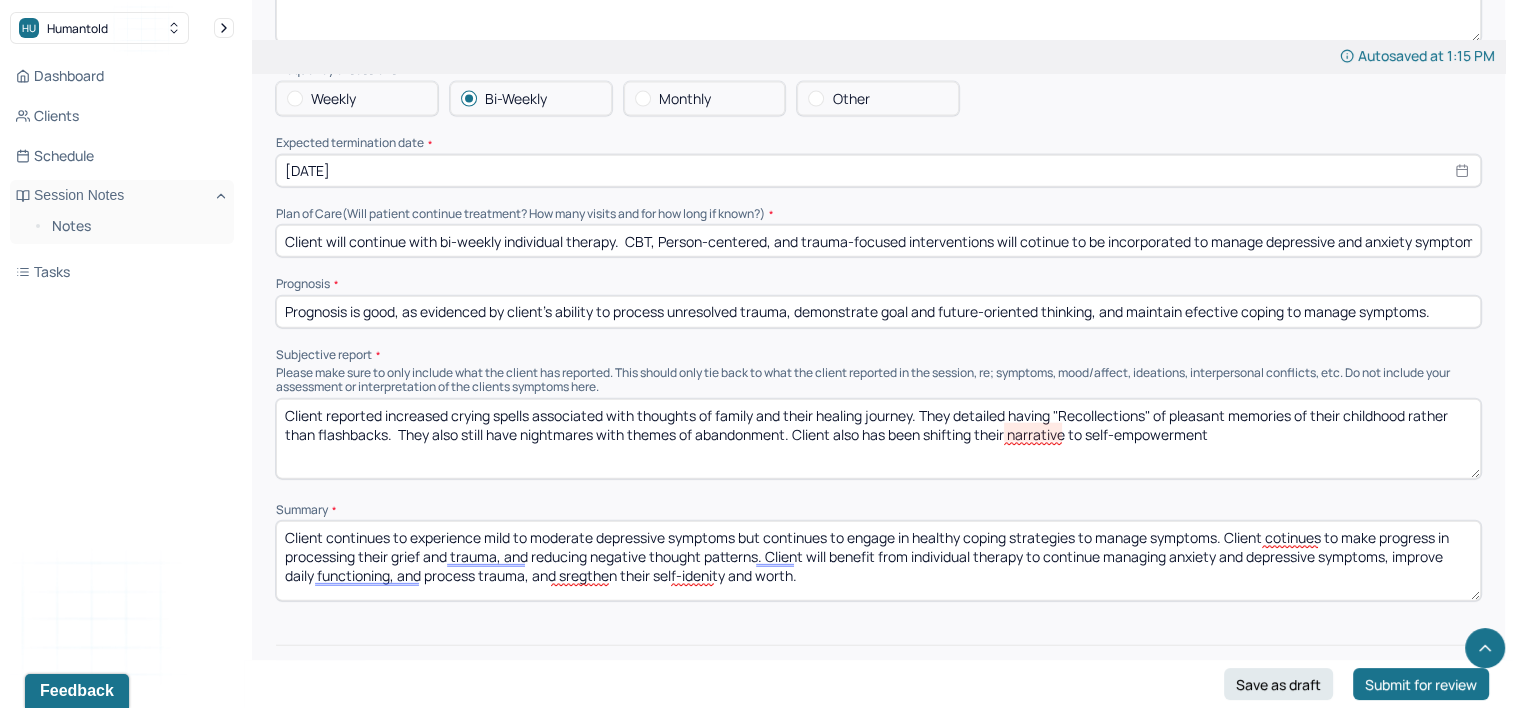 click on "Client reported increased crying spells associated with thoughts of family and their healing journey. They detailed having "Recollections" of pleasant memories of their childhood rather than flashbacks.  They also still have nightmares with themes of abandonment. Client also has been shifting their narrative to self-empowerment" at bounding box center (878, 439) 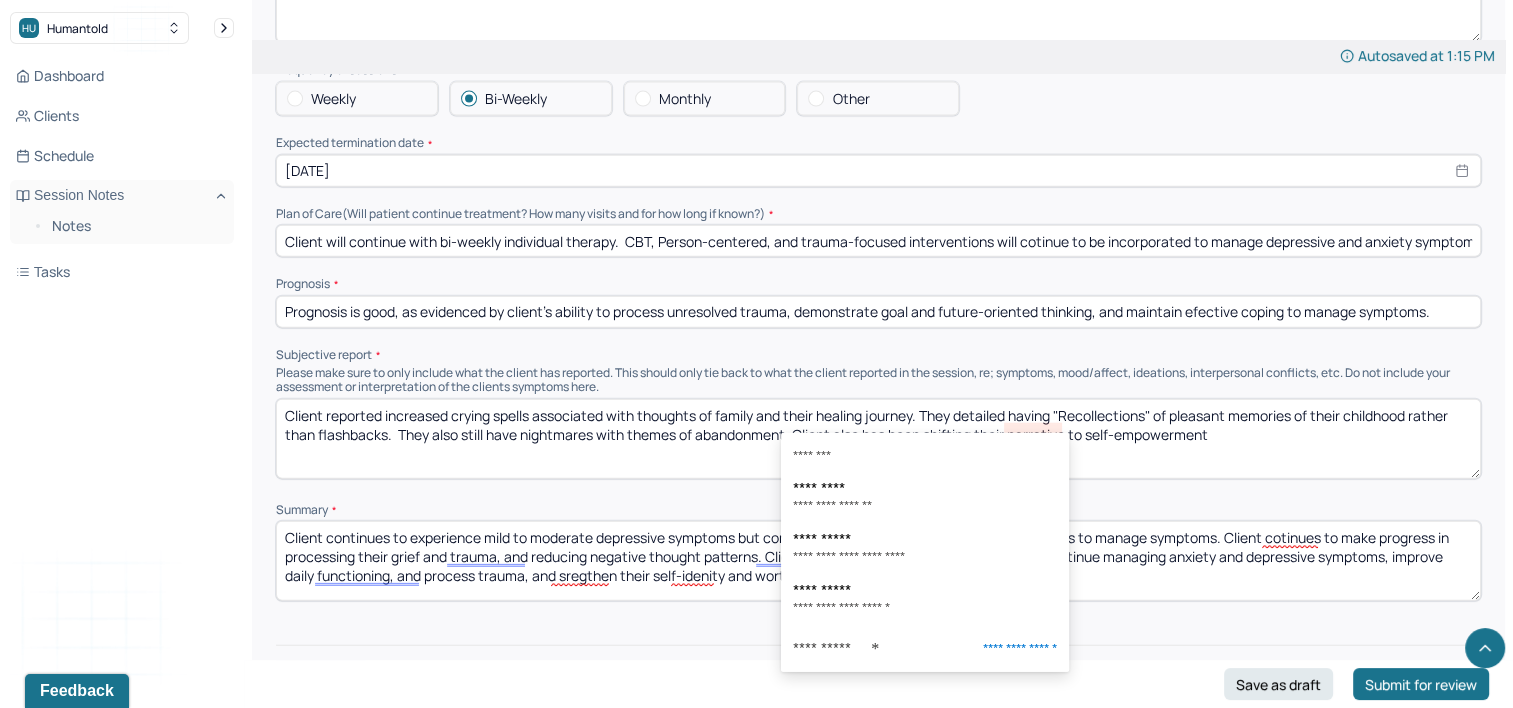 click on "Client reported increased crying spells associated with thoughts of family and their healing journey. They detailed having "Recollections" of pleasant memories of their childhood rather than flashbacks.  They also still have nightmares with themes of abandonment. Client also has been shifting their narrative to self-empowerment" at bounding box center [878, 439] 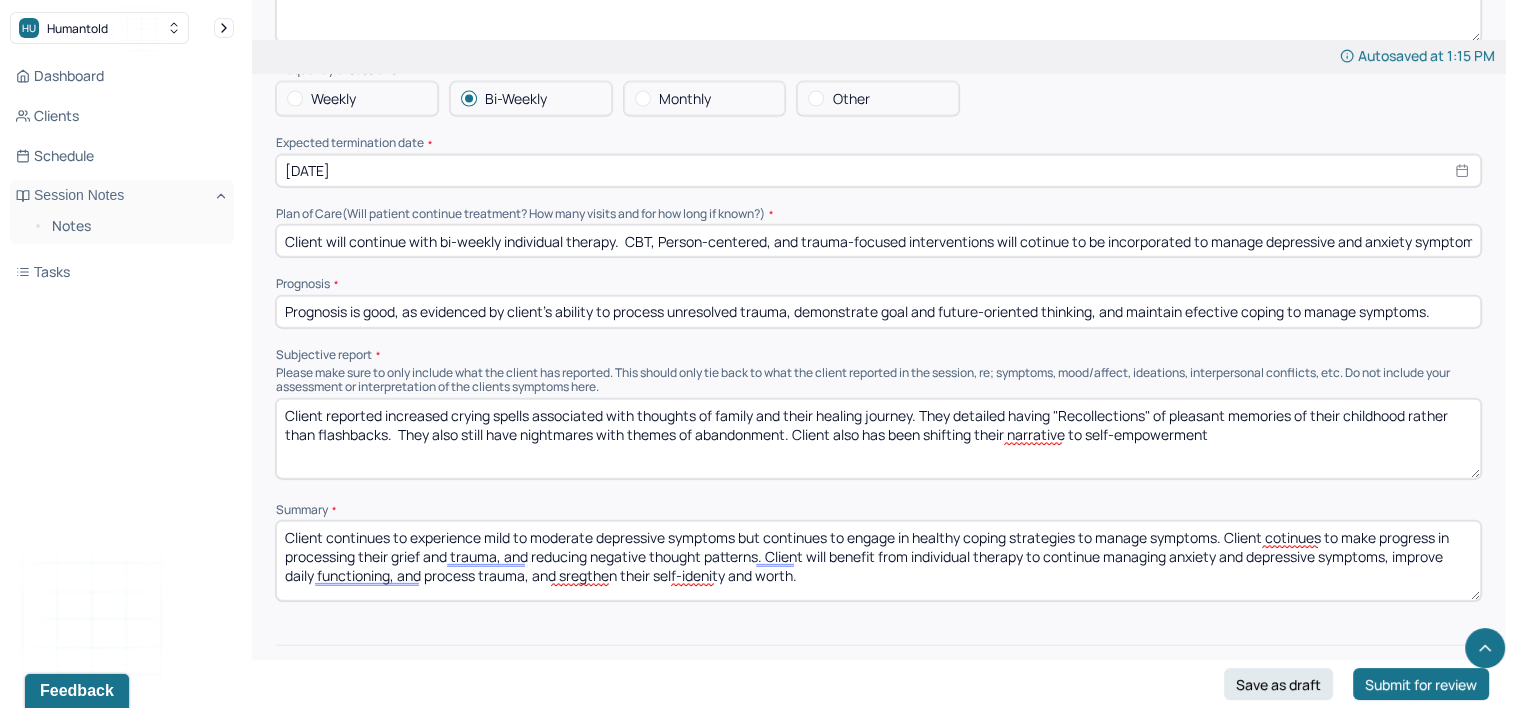 click on "Client reported increased crying spells associated with thoughts of family and their healing journey. They detailed having "Recollections" of pleasant memories of their childhood rather than flashbacks.  They also still have nightmares with themes of abandonment. Client also has been shifting their narrative to self-empowerment" at bounding box center (878, 439) 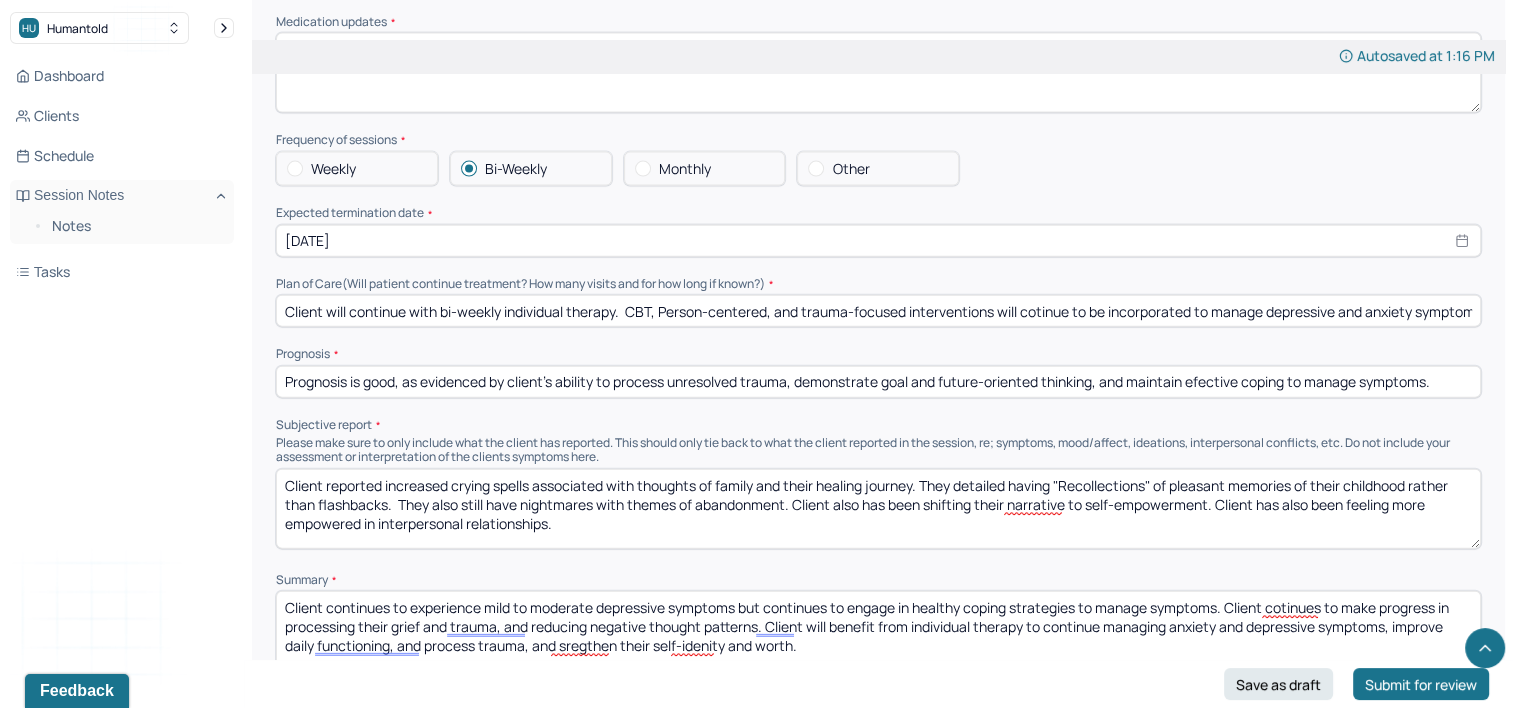 scroll, scrollTop: 4470, scrollLeft: 0, axis: vertical 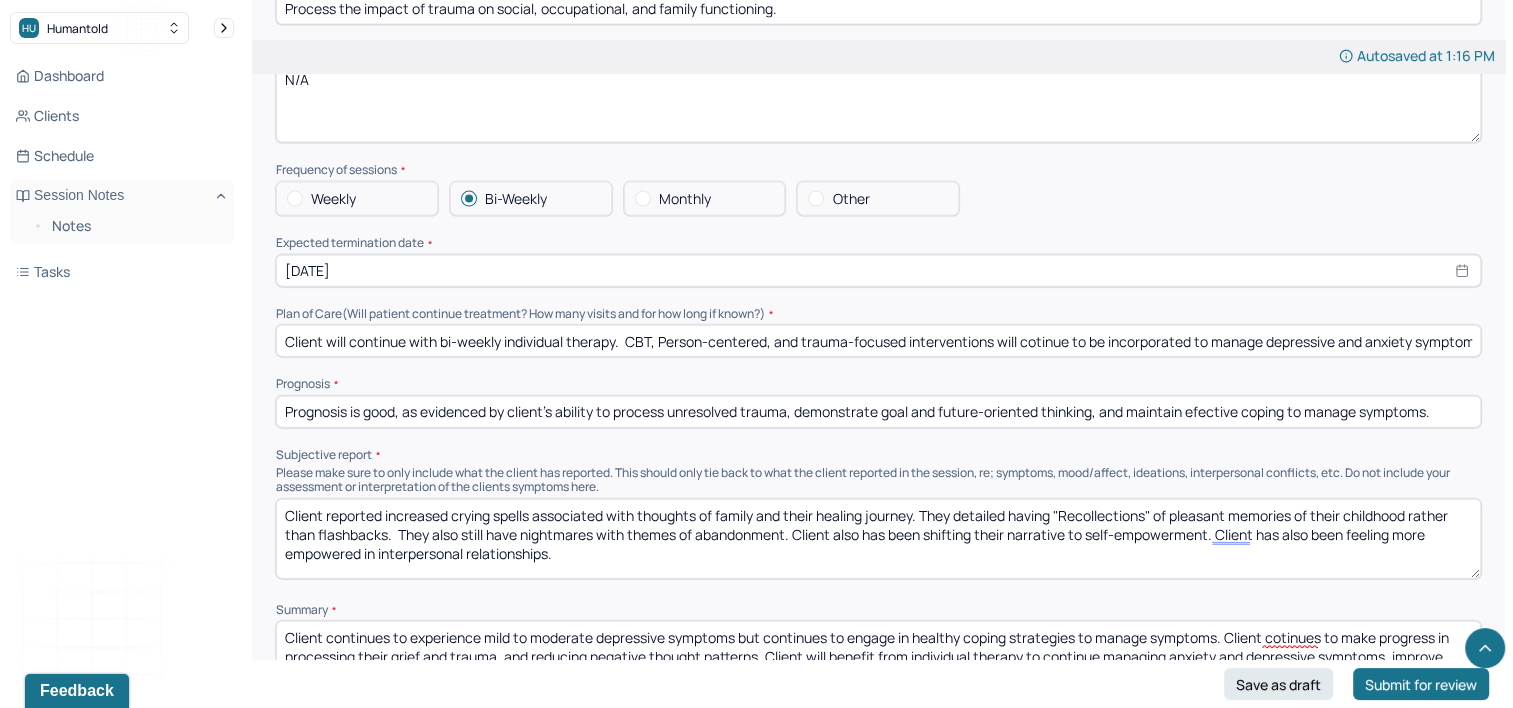 type on "Client reported increased crying spells associated with thoughts of family and their healing journey. They detailed having "Recollections" of pleasant memories of their childhood rather than flashbacks.  They also still have nightmares with themes of abandonment. Client also has been shifting their narrative to self-empowerment. Client has also been feeling more empowered in interpersonal relationships." 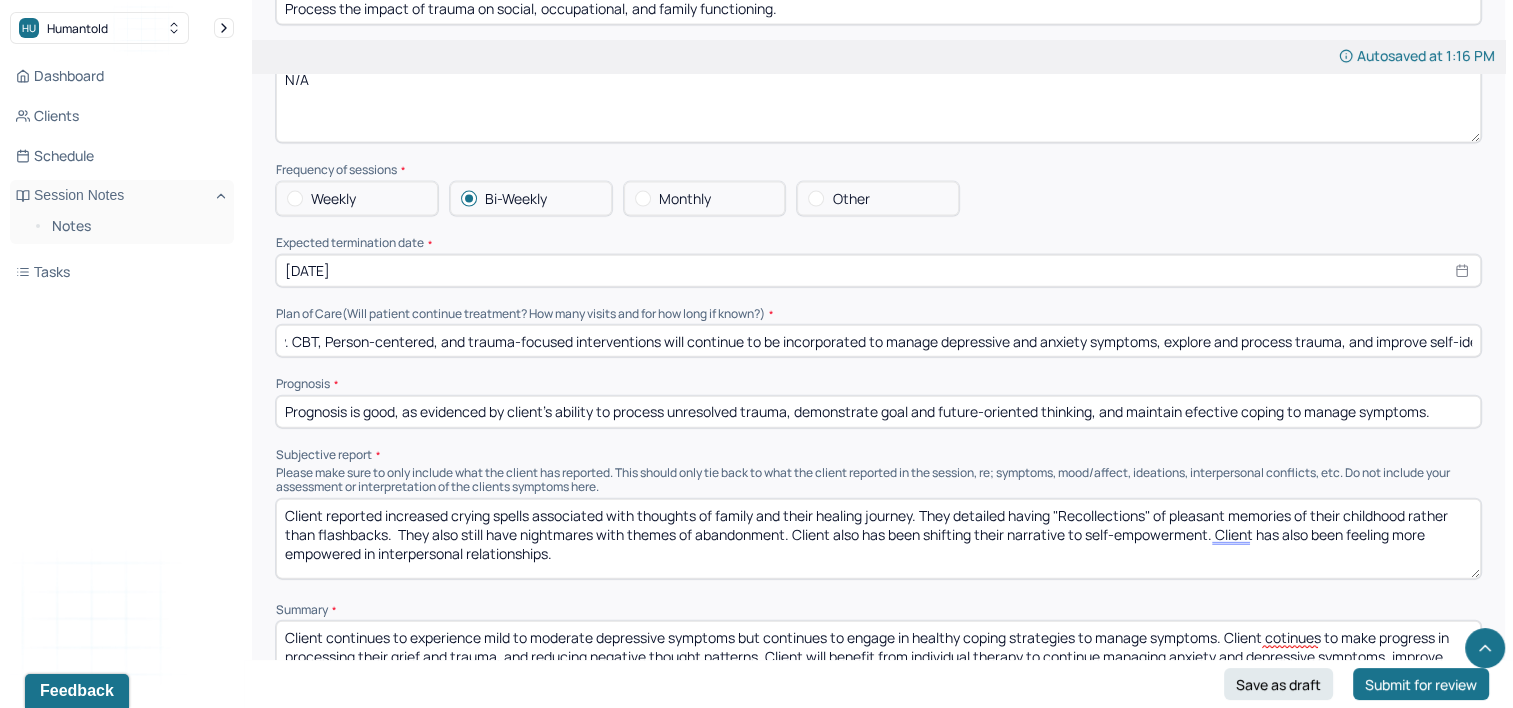 scroll, scrollTop: 0, scrollLeft: 480, axis: horizontal 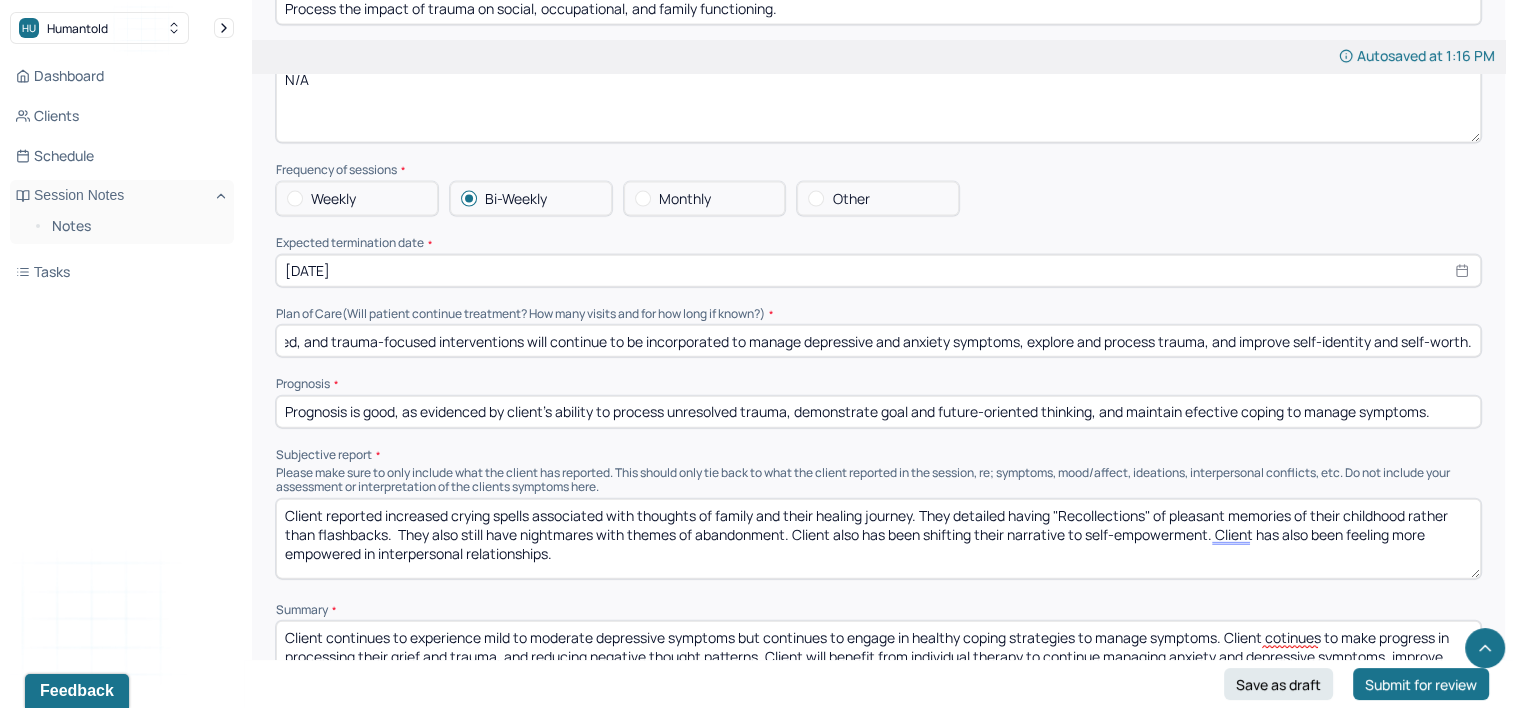 drag, startPoint x: 1085, startPoint y: 334, endPoint x: 1017, endPoint y: 324, distance: 68.73136 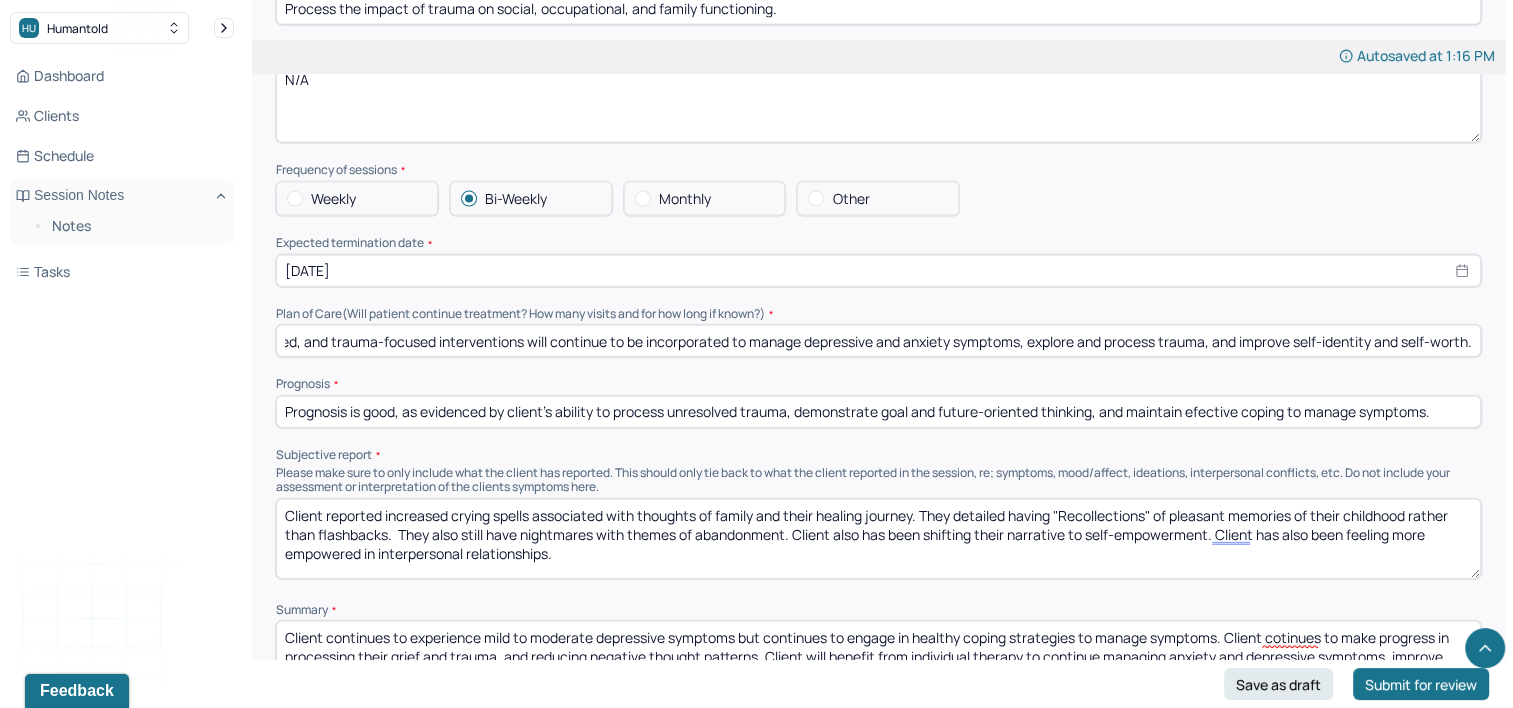 click on "Client will continue with bi-weekly individual therapy. CBT, Person-centered, and trauma-focused interventions will continue to be incorporated to manage depressive and anxiety symptoms, explore and process trauma, and improve self-identity and self-worth." at bounding box center [878, 341] 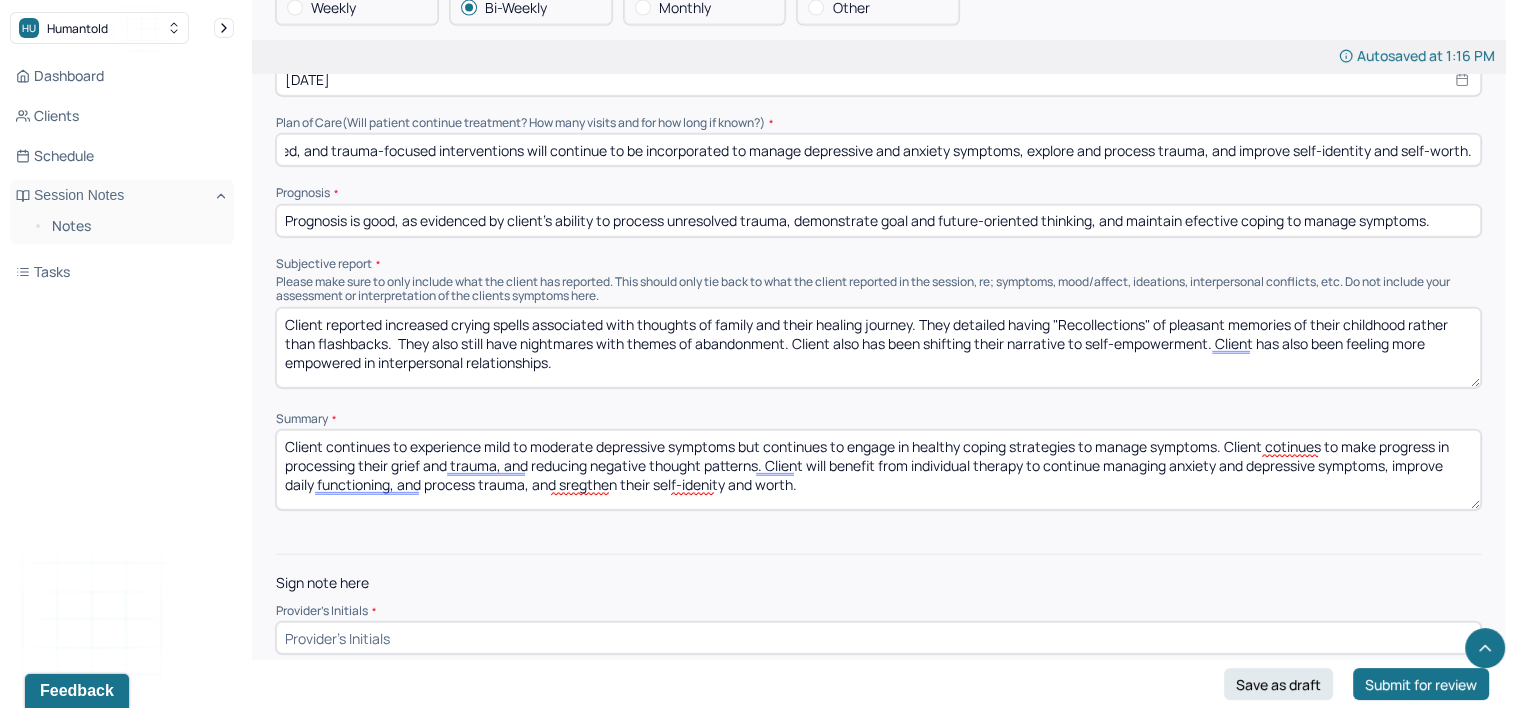 scroll, scrollTop: 4670, scrollLeft: 0, axis: vertical 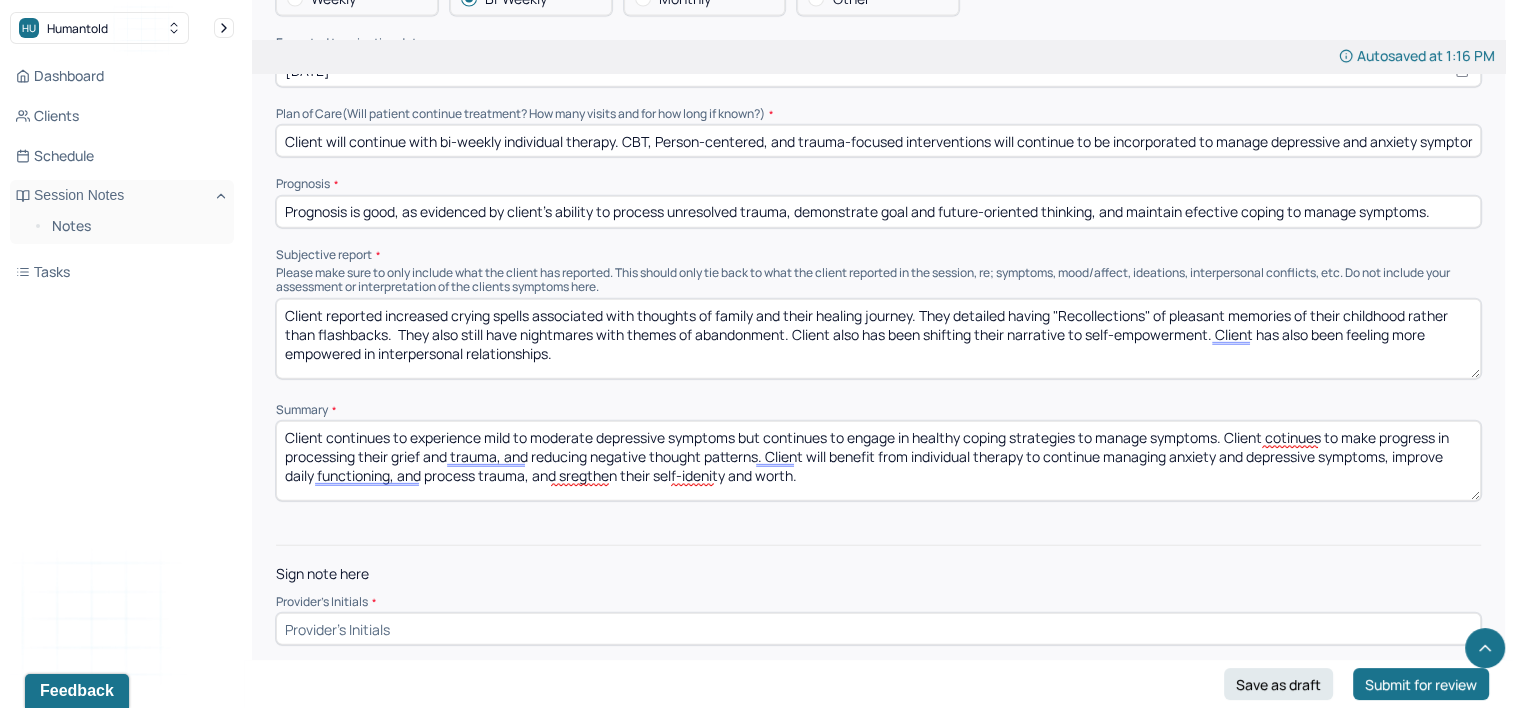 drag, startPoint x: 484, startPoint y: 134, endPoint x: 167, endPoint y: 135, distance: 317.0016 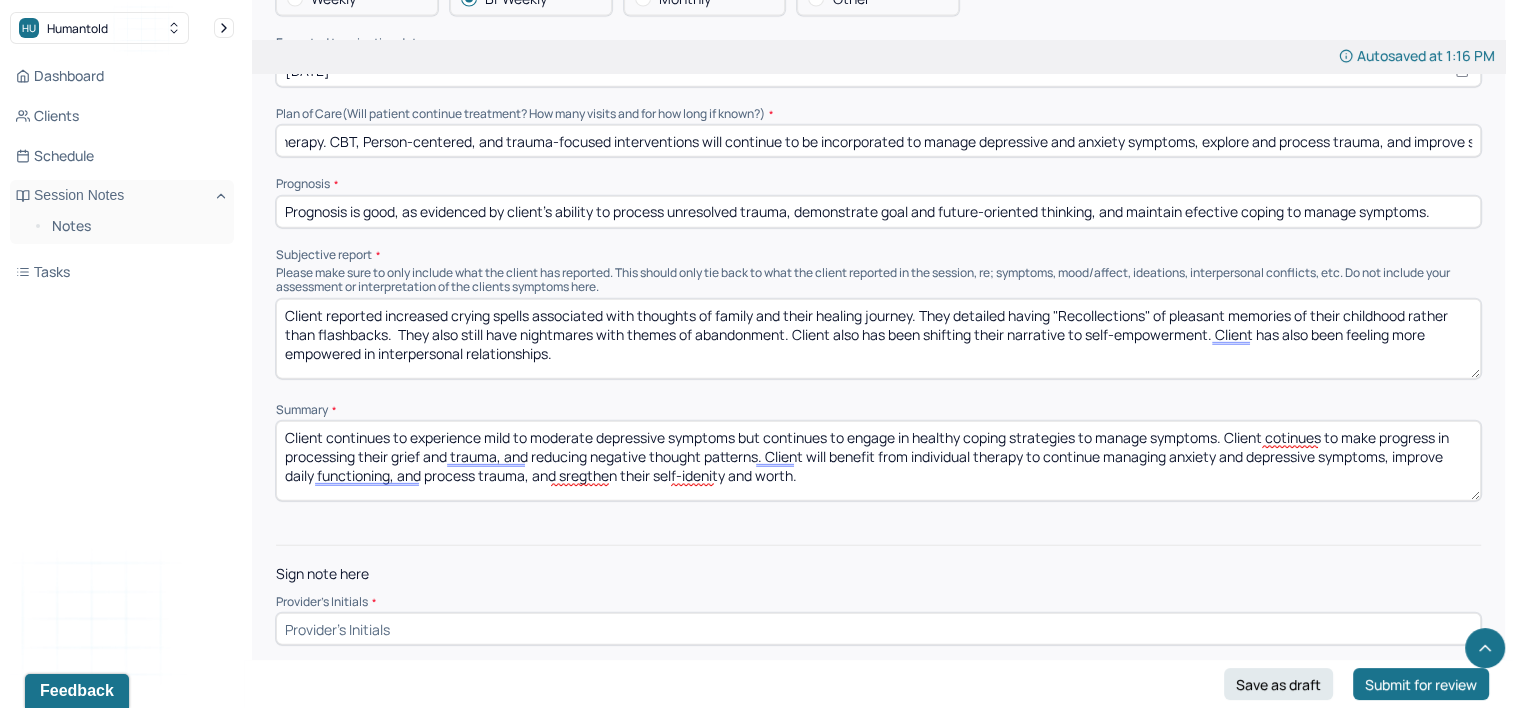 scroll, scrollTop: 0, scrollLeft: 480, axis: horizontal 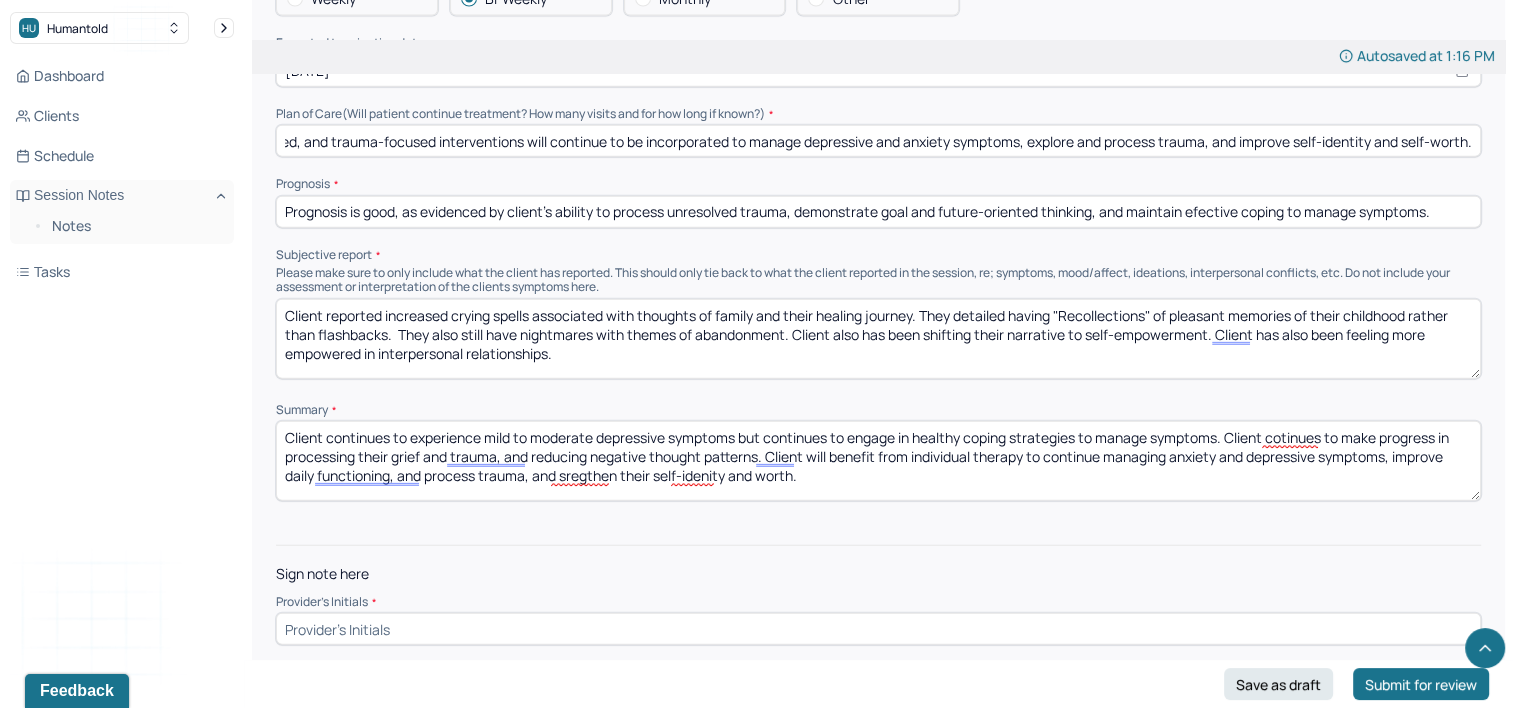 drag, startPoint x: 660, startPoint y: 134, endPoint x: 1132, endPoint y: 157, distance: 472.56006 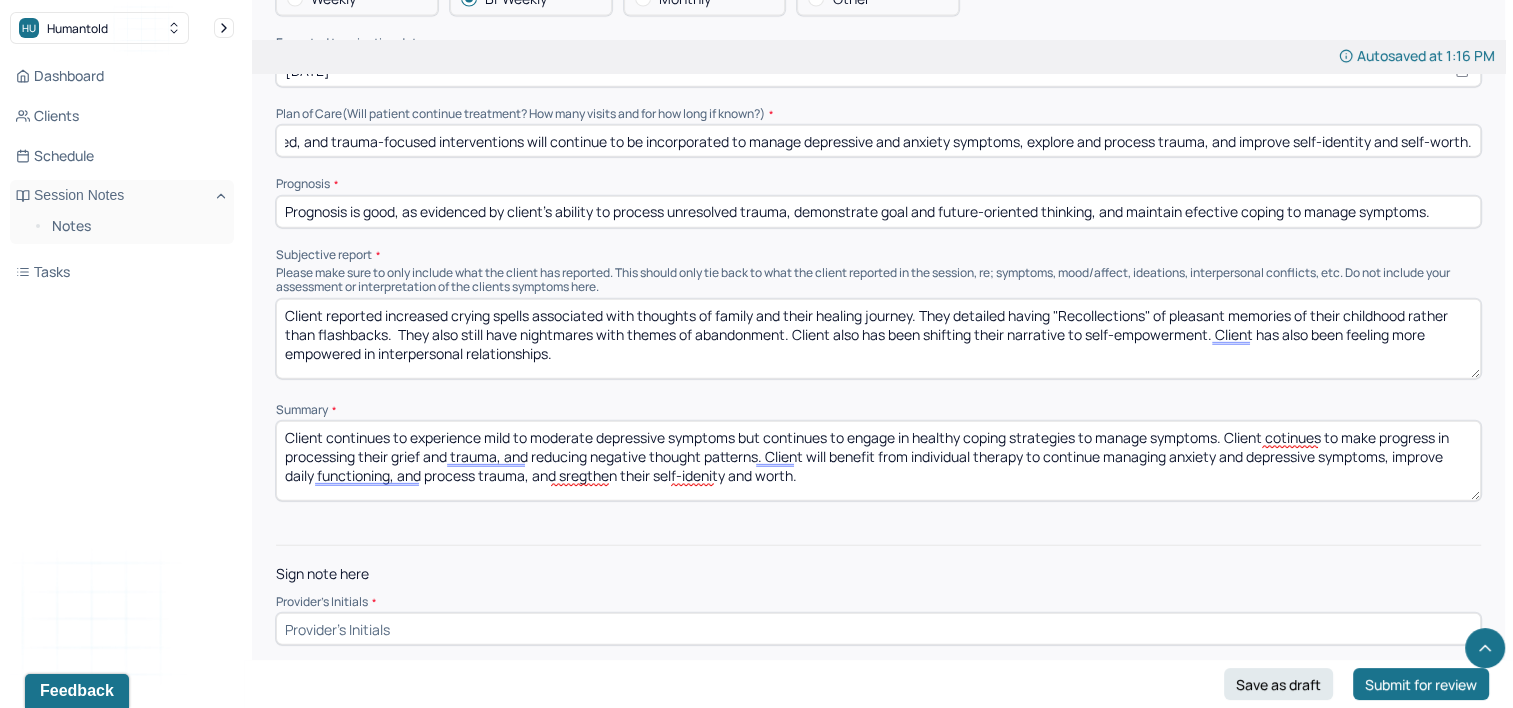 drag, startPoint x: 540, startPoint y: 132, endPoint x: 718, endPoint y: 138, distance: 178.10109 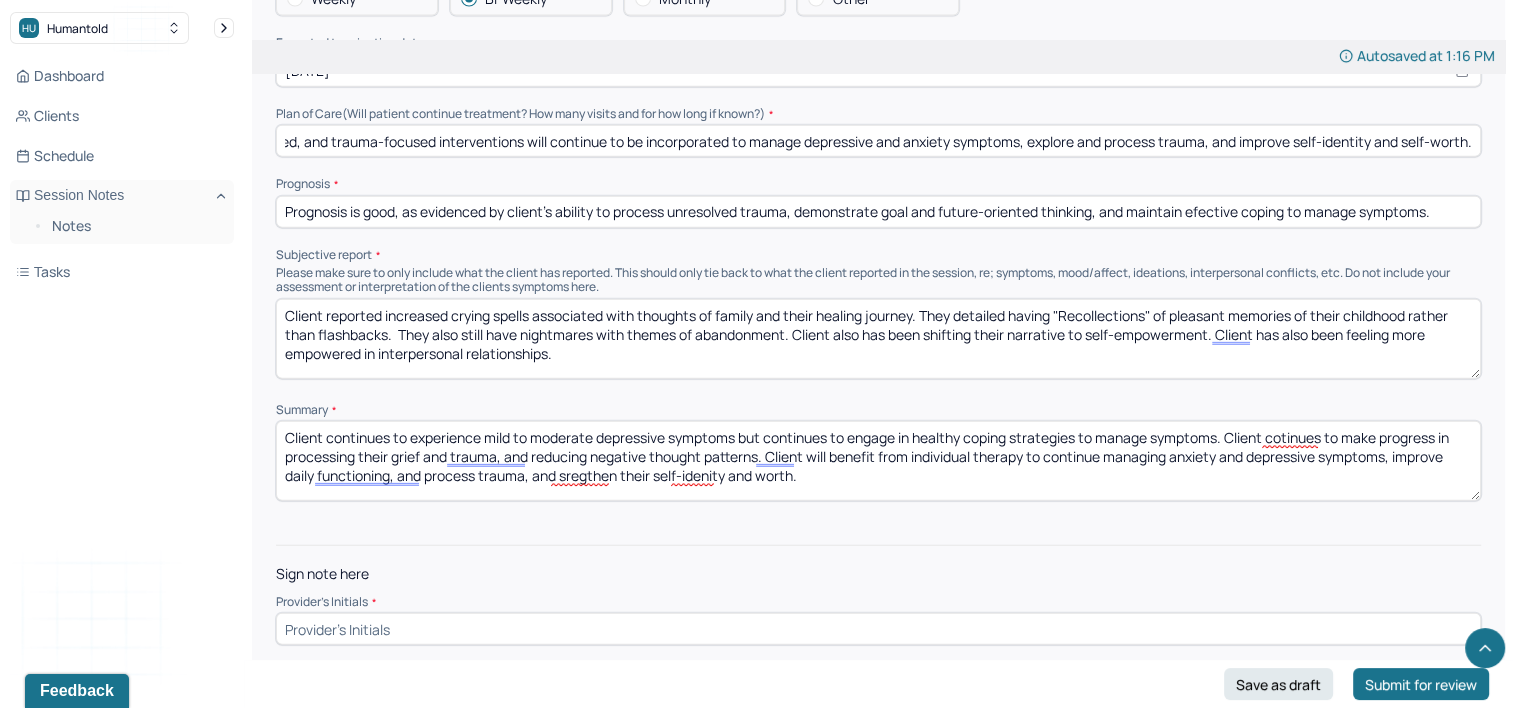 click on "Client will continue with bi-weekly individual therapy. CBT, Person-centered, and trauma-focused interventions will continue to be incorporated to manage depressive and anxiety symptoms, explore and process trauma, and improve self-identity and self-worth." at bounding box center (878, 141) 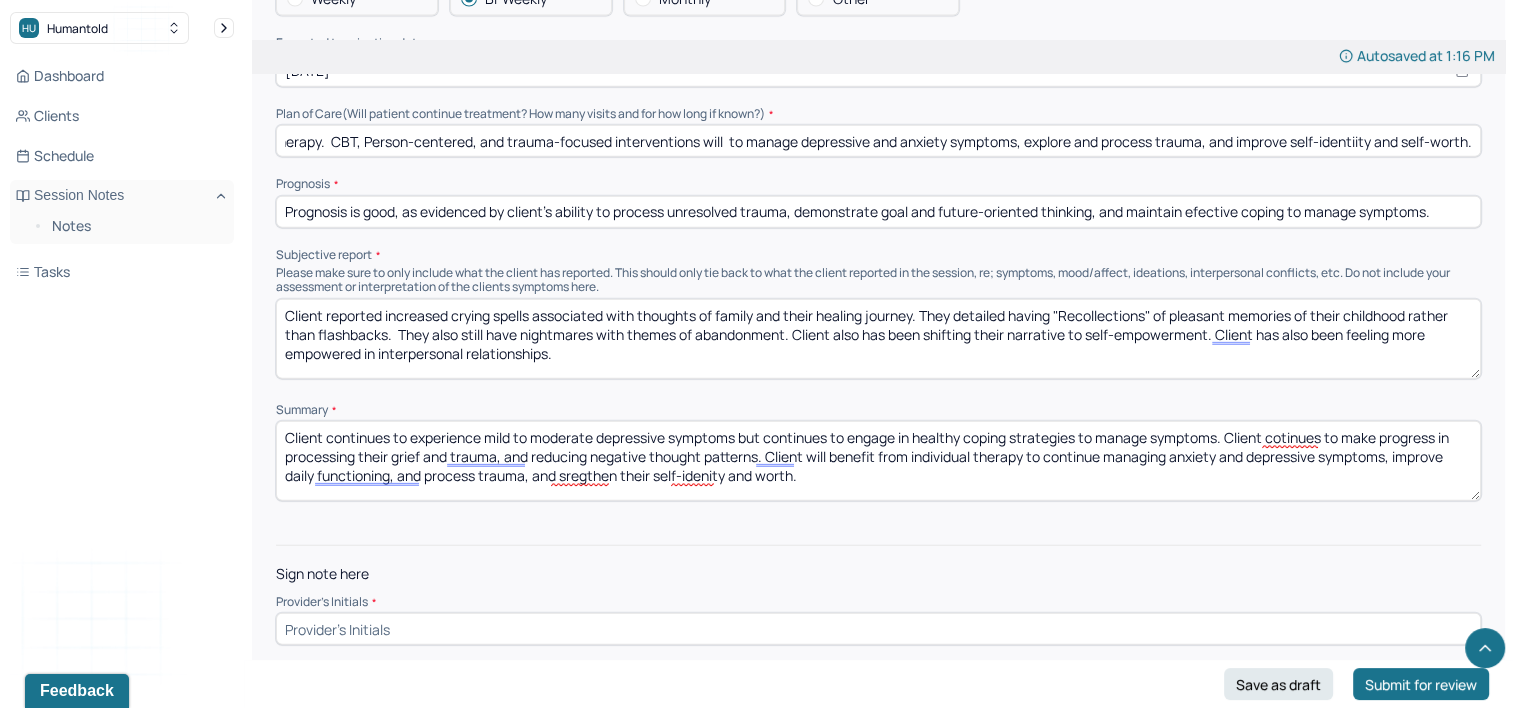 scroll, scrollTop: 0, scrollLeft: 297, axis: horizontal 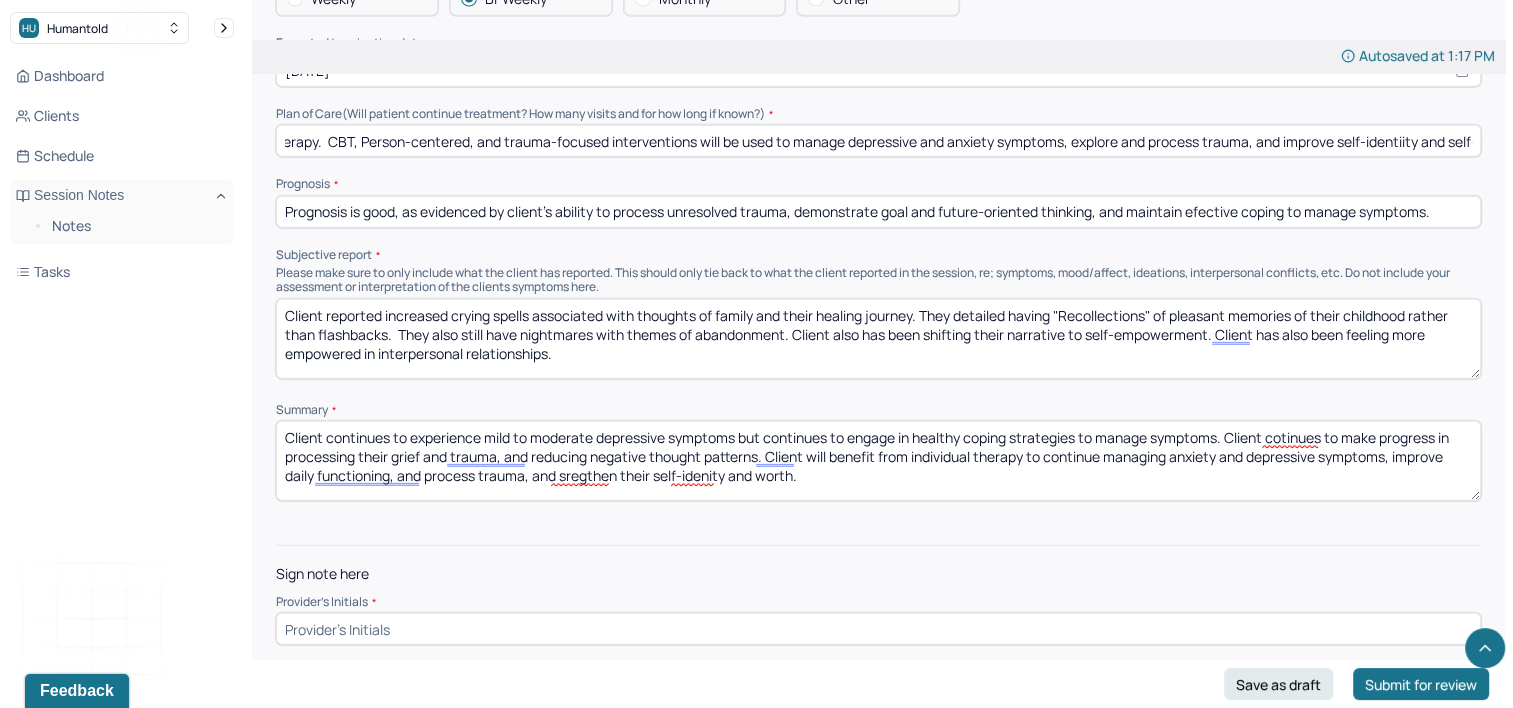 click on "Client will continue with bi-weekly individual therapy.  CBT, Person-centered, and trauma-focused interventions will be used to manage depressive and anxiety symptoms, explore and process trauma, and improve self-identiity and self-worth." at bounding box center [878, 141] 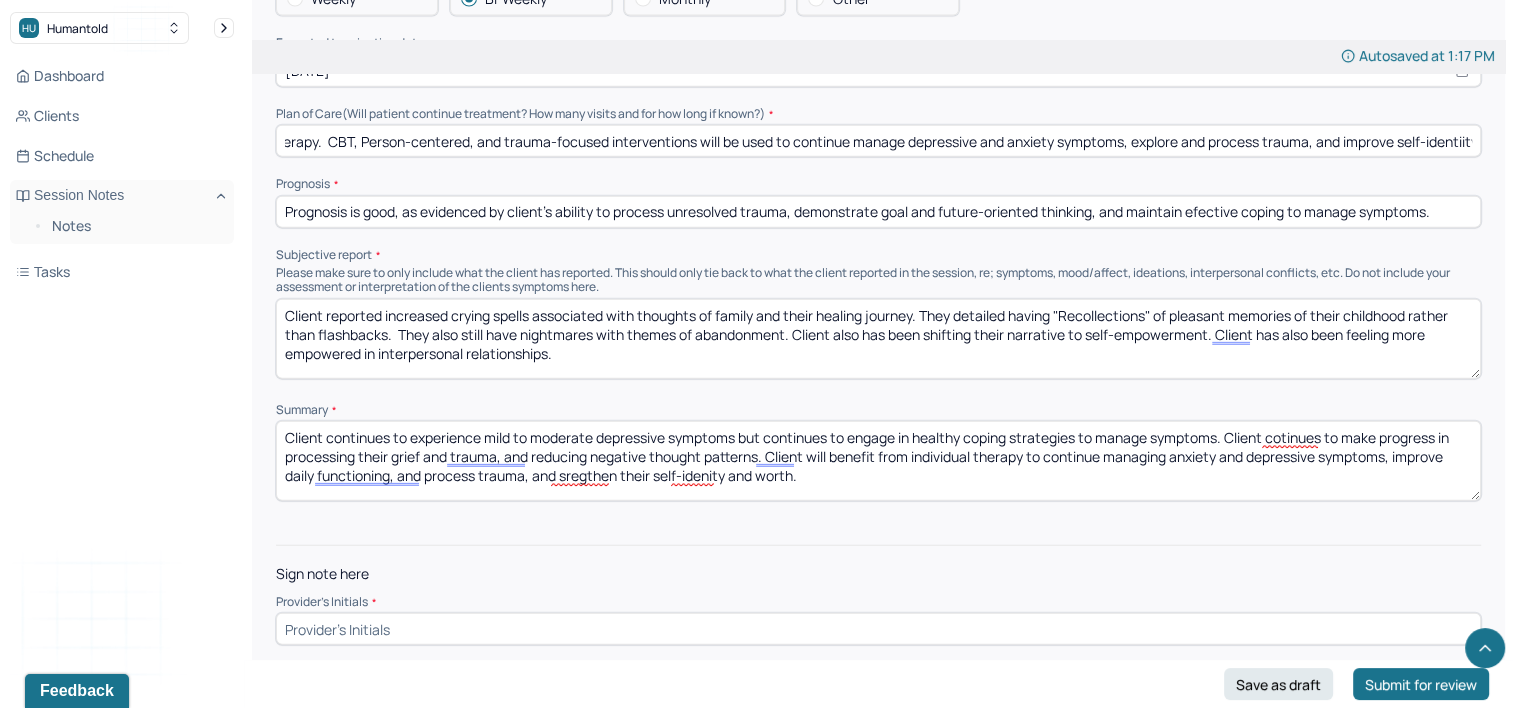 click on "Client will continue with bi-weekly individual therapy.  CBT, Person-centered, and trauma-focused interventions will be used to continue manage depressive and anxiety symptoms, explore and process trauma, and improve self-identiity and self-worth." at bounding box center [878, 141] 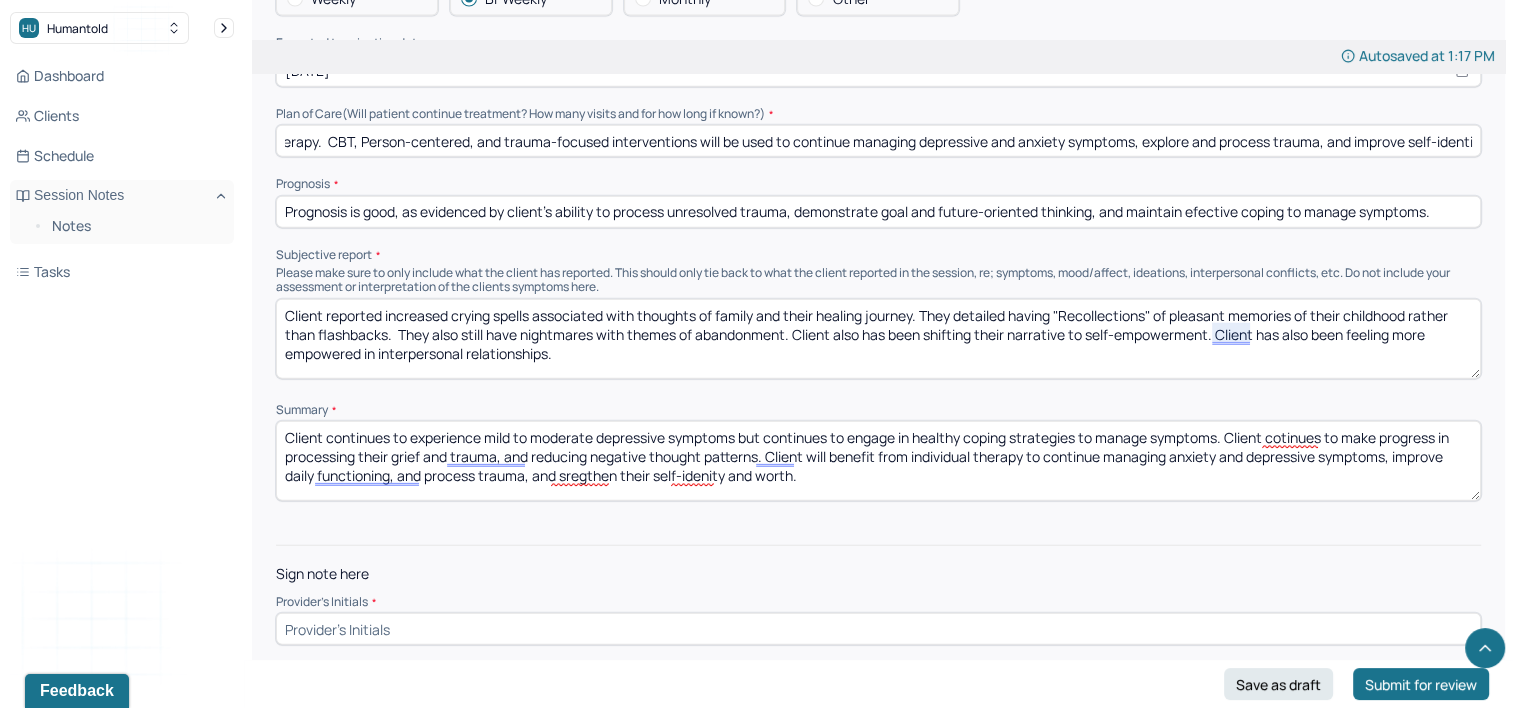 type on "Client will continue with bi-weekly individual therapy.  CBT, Person-centered, and trauma-focused interventions will be used to continue managing depressive and anxiety symptoms, explore and process trauma, and improve self-identiity and self-worth." 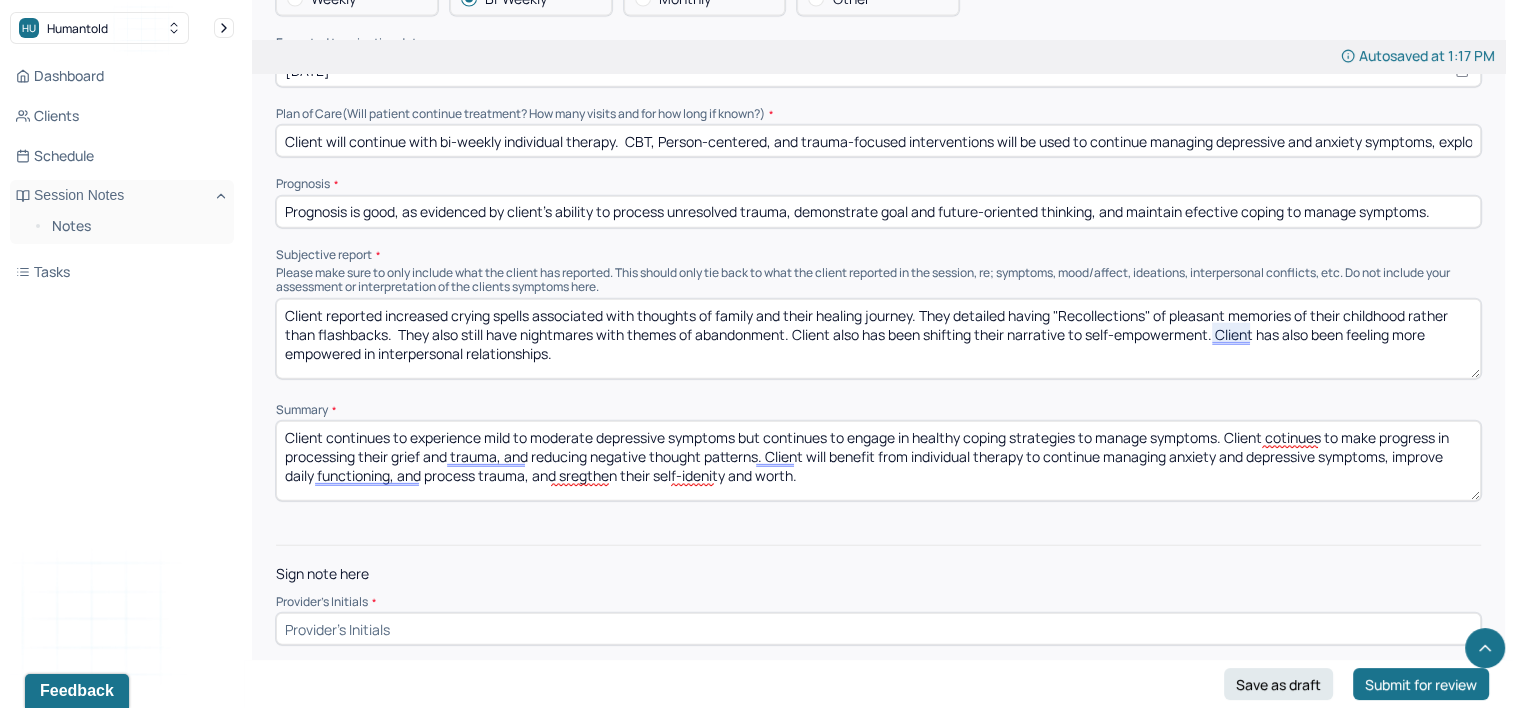 click on "Client reported increased crying spells associated with thoughts of family and their healing journey. They detailed having "Recollections" of pleasant memories of their childhood rather than flashbacks.  They also still have nightmares with themes of abandonment. Client also has been shifting their narrative to self-empowerment. Client has also been feeling more empowered in interpersonal relationships." at bounding box center (878, 339) 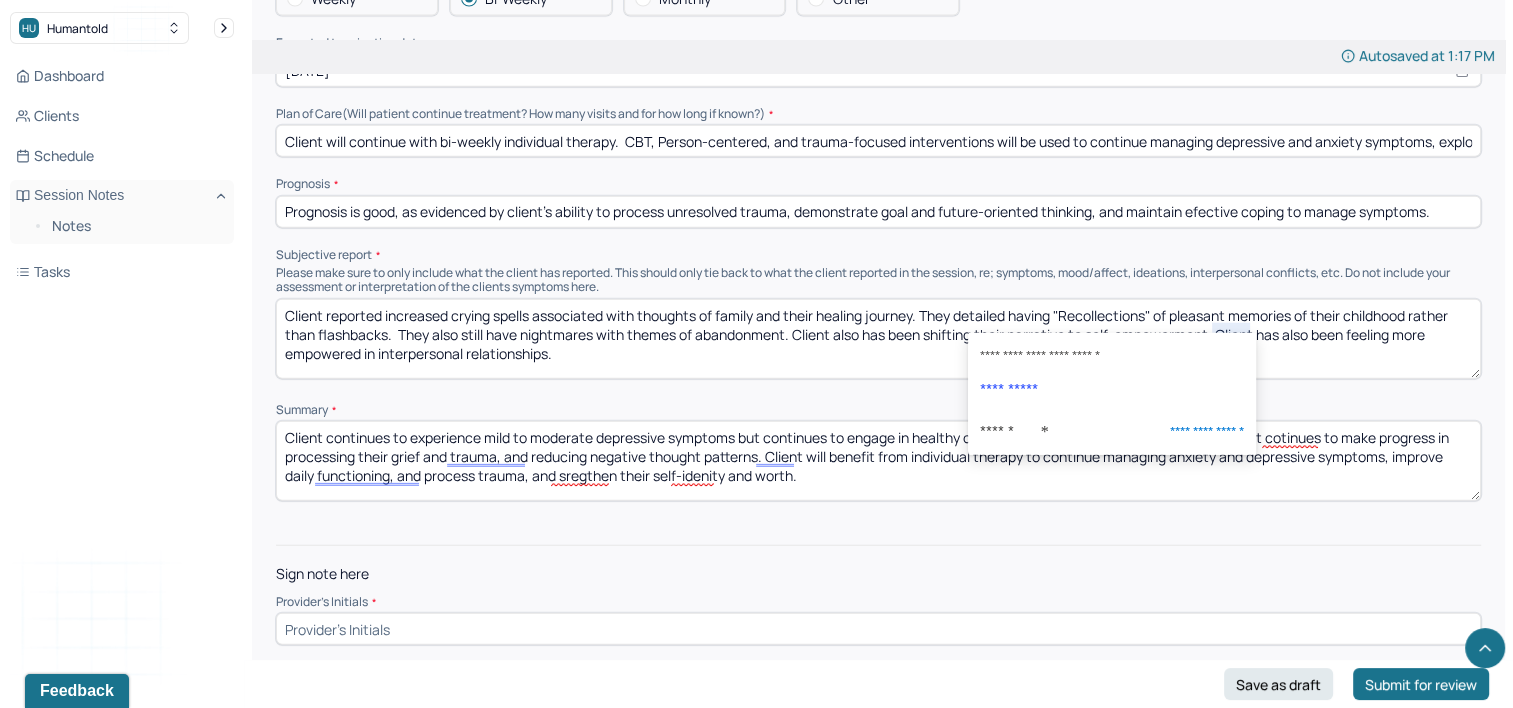 click on "Client reported increased crying spells associated with thoughts of family and their healing journey. They detailed having "Recollections" of pleasant memories of their childhood rather than flashbacks.  They also still have nightmares with themes of abandonment. Client also has been shifting their narrative to self-empowerment. Client has also been feeling more empowered in interpersonal relationships." at bounding box center [878, 339] 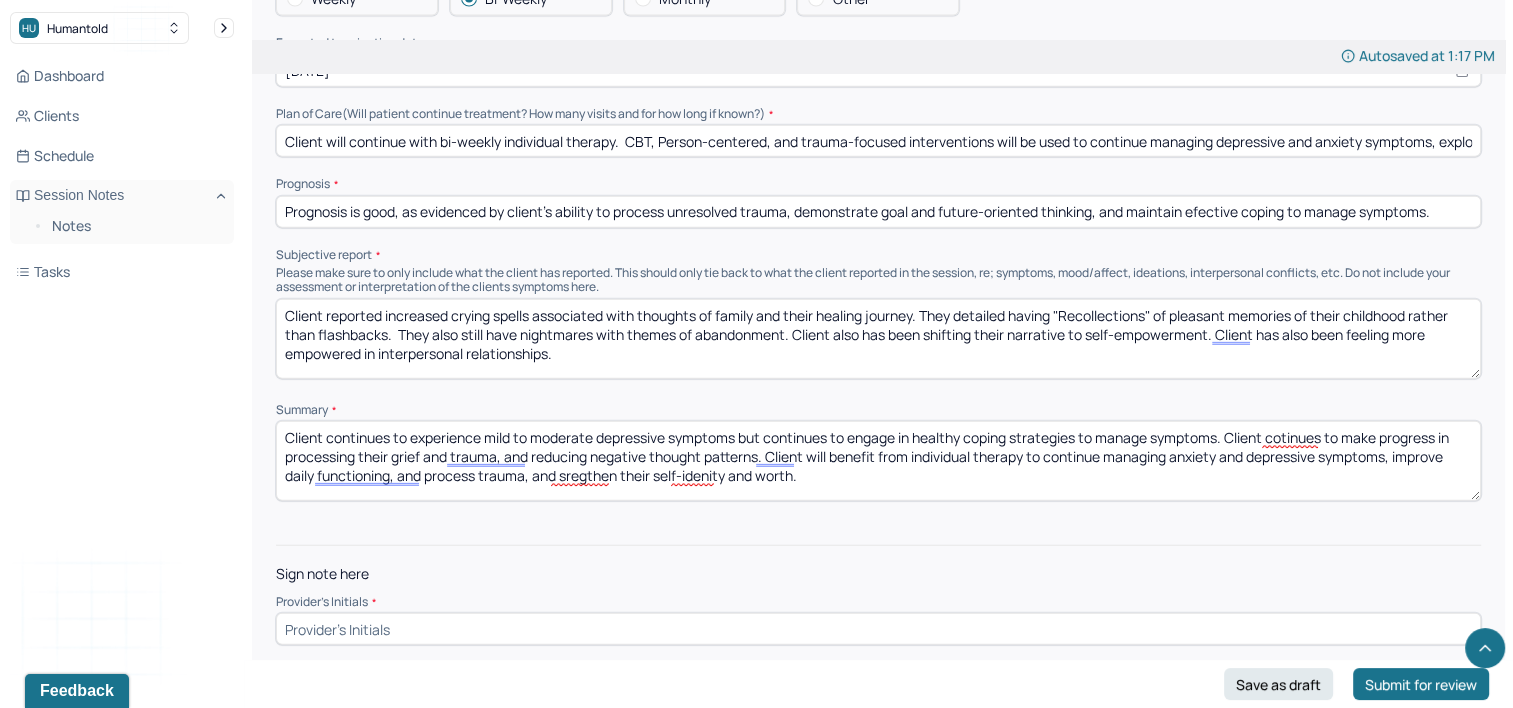 drag, startPoint x: 764, startPoint y: 432, endPoint x: 324, endPoint y: 416, distance: 440.2908 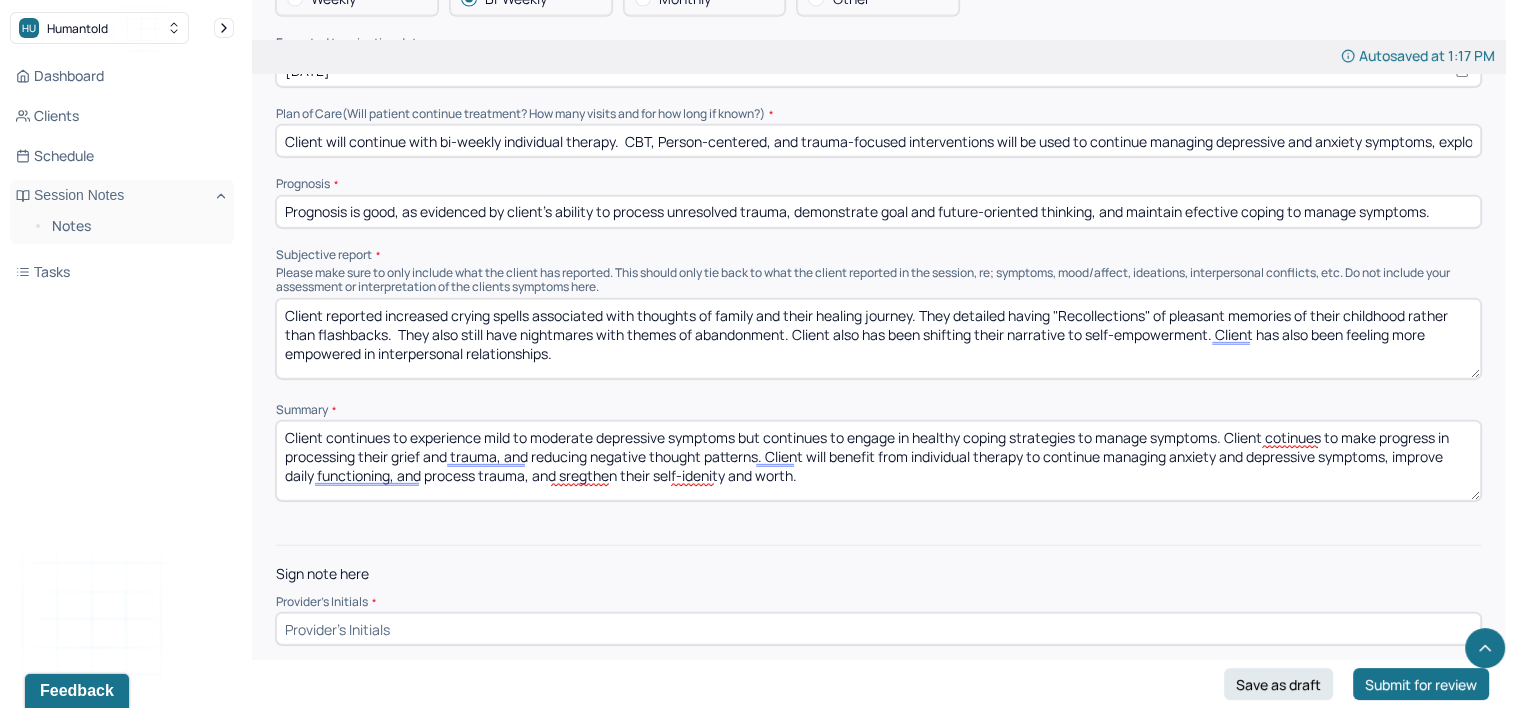 click on "Client continues to experience mild to moderate depressive symptoms but continues to engage in healthy coping strategies to manage symptoms. Client cotinues to make progress in processing their grief and trauma, and reducing negative thought patterns. Client will benefit from individual therapy to continue managing anxiety and depressive symptoms, improve daily functioning, and process trauma, and sregthen their self-idenity and worth." at bounding box center [878, 461] 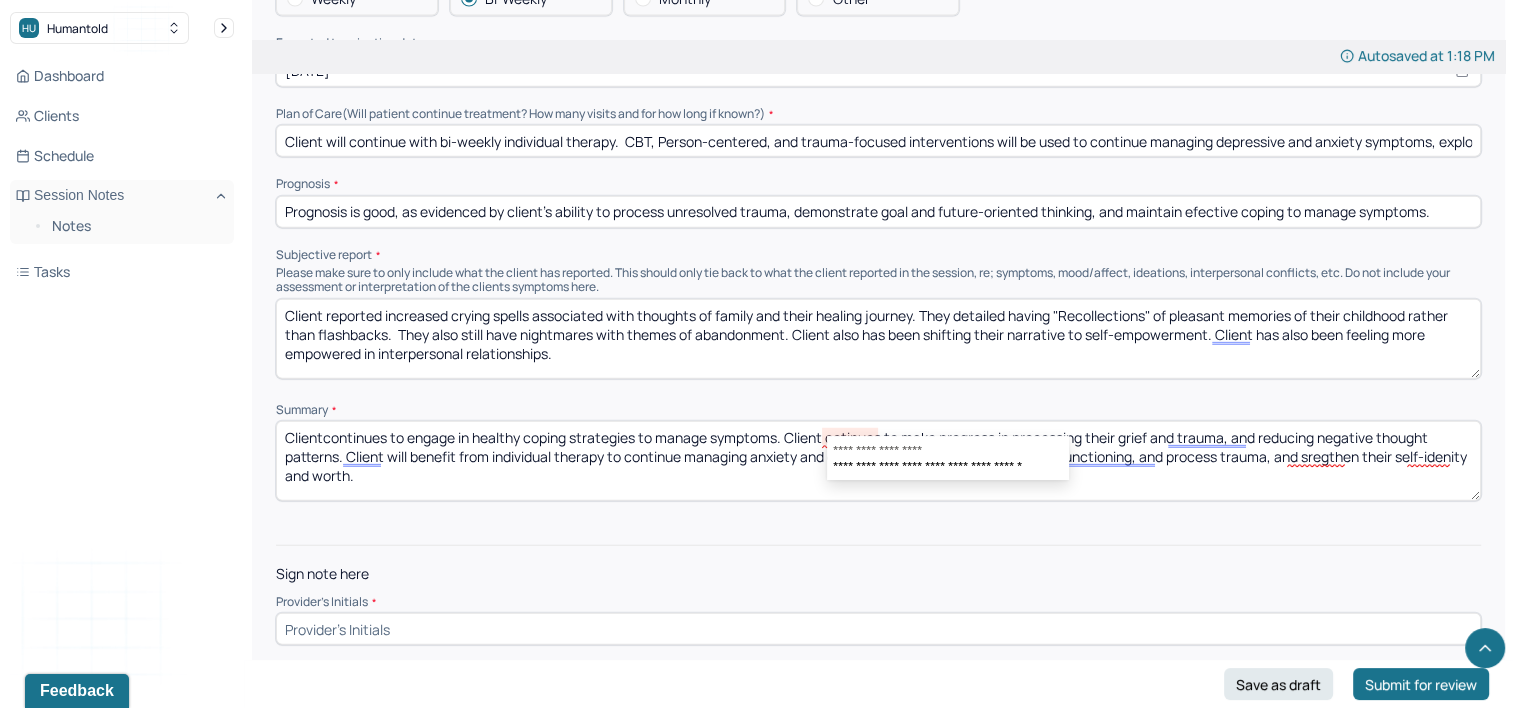 click on "Clientcontinues to engage in healthy coping strategies to manage symptoms. Client cotinues to make progress in processing their grief and trauma, and reducing negative thought patterns. Client will benefit from individual therapy to continue managing anxiety and depressive symptoms, improve daily functioning, and process trauma, and sregthen their self-idenity and worth." at bounding box center [878, 461] 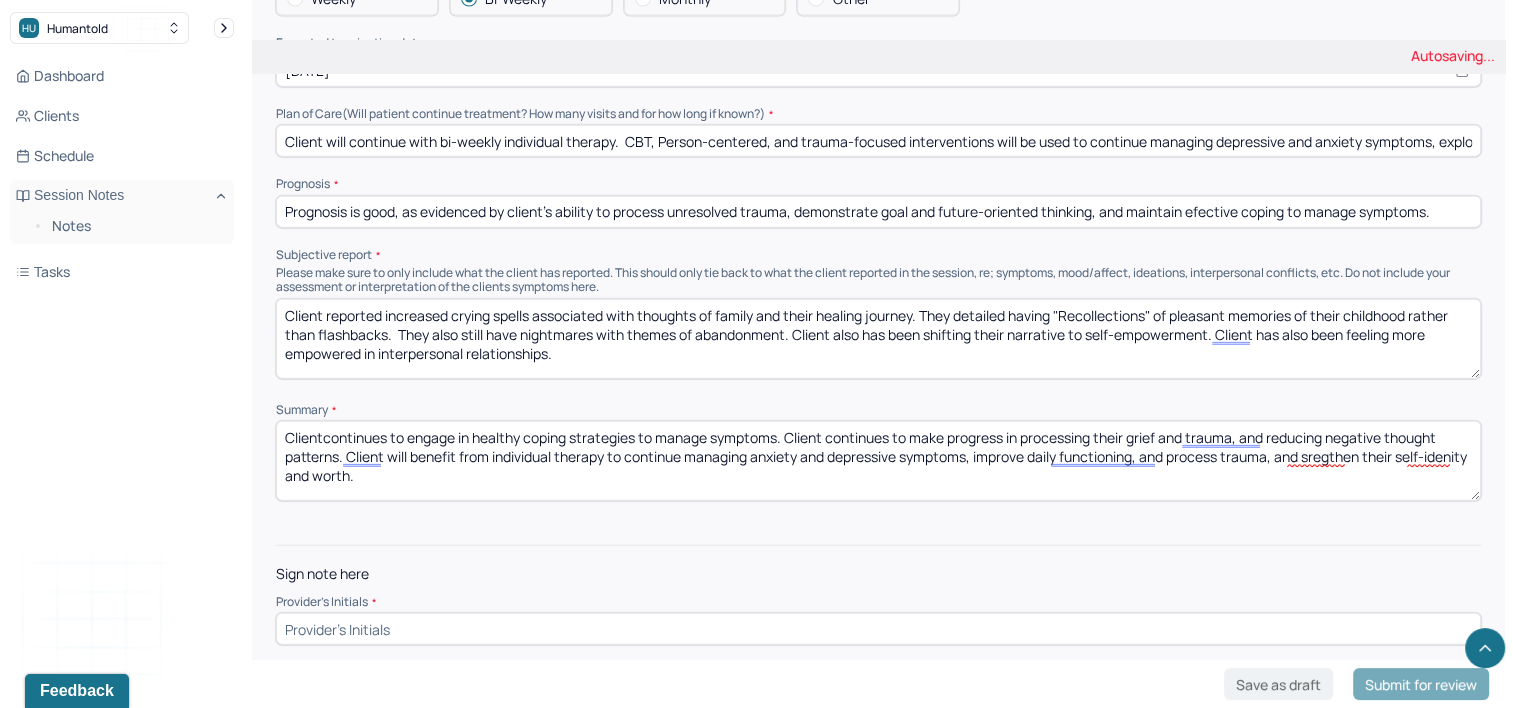 click on "Clientcontinues to engage in healthy coping strategies to manage symptoms. Client cotinues to make progress in processing their grief and trauma, and reducing negative thought patterns. Client will benefit from individual therapy to continue managing anxiety and depressive symptoms, improve daily functioning, and process trauma, and sregthen their self-idenity and worth." at bounding box center (878, 461) 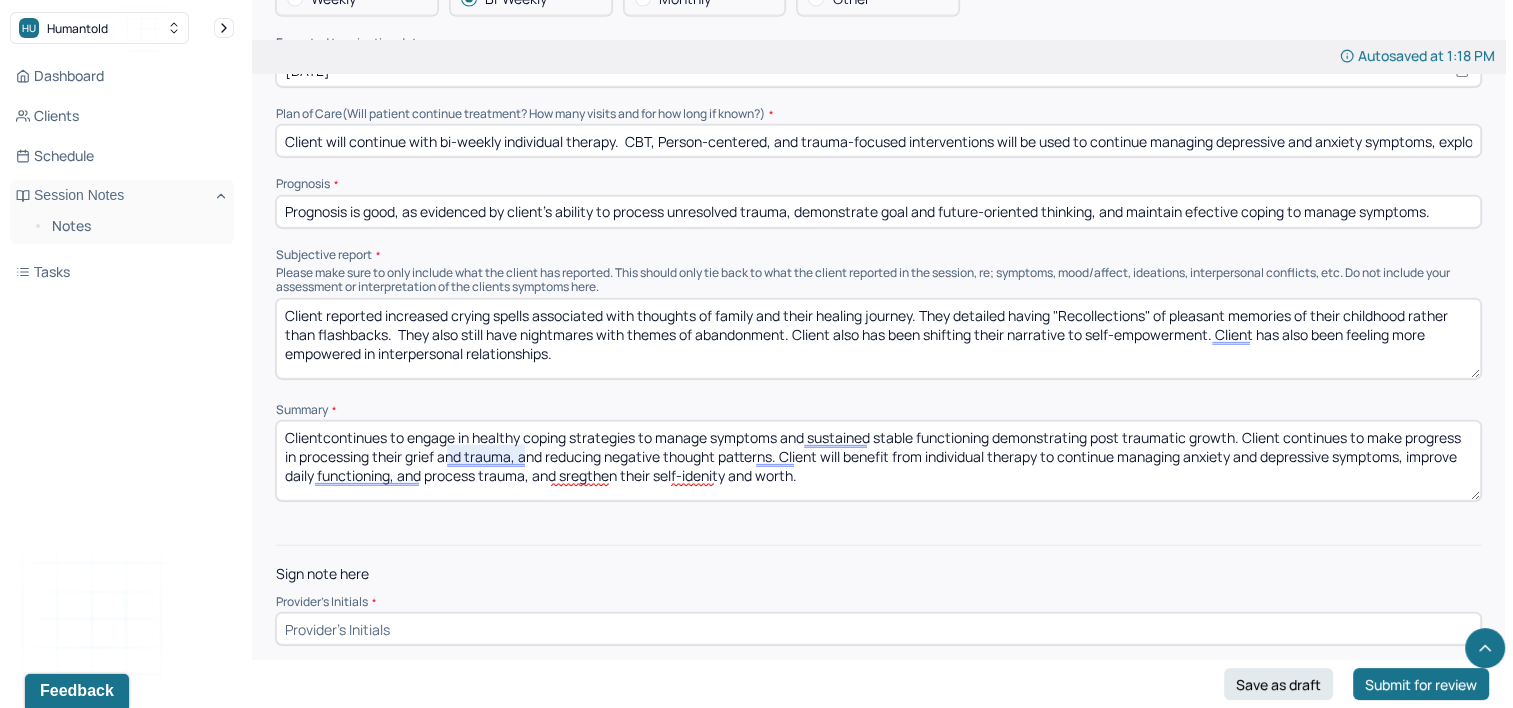 click on "Clientcontinues to engage in healthy coping strategies to manage symptoms and sustained stable functioning demonstrating post traumatic growth. Client continues to make progress in processing their grief and trauma, and reducing negative thought patterns. Client will benefit from individual therapy to continue managing anxiety and depressive symptoms, improve daily functioning, and process trauma, and sregthen their self-idenity and worth." at bounding box center [878, 461] 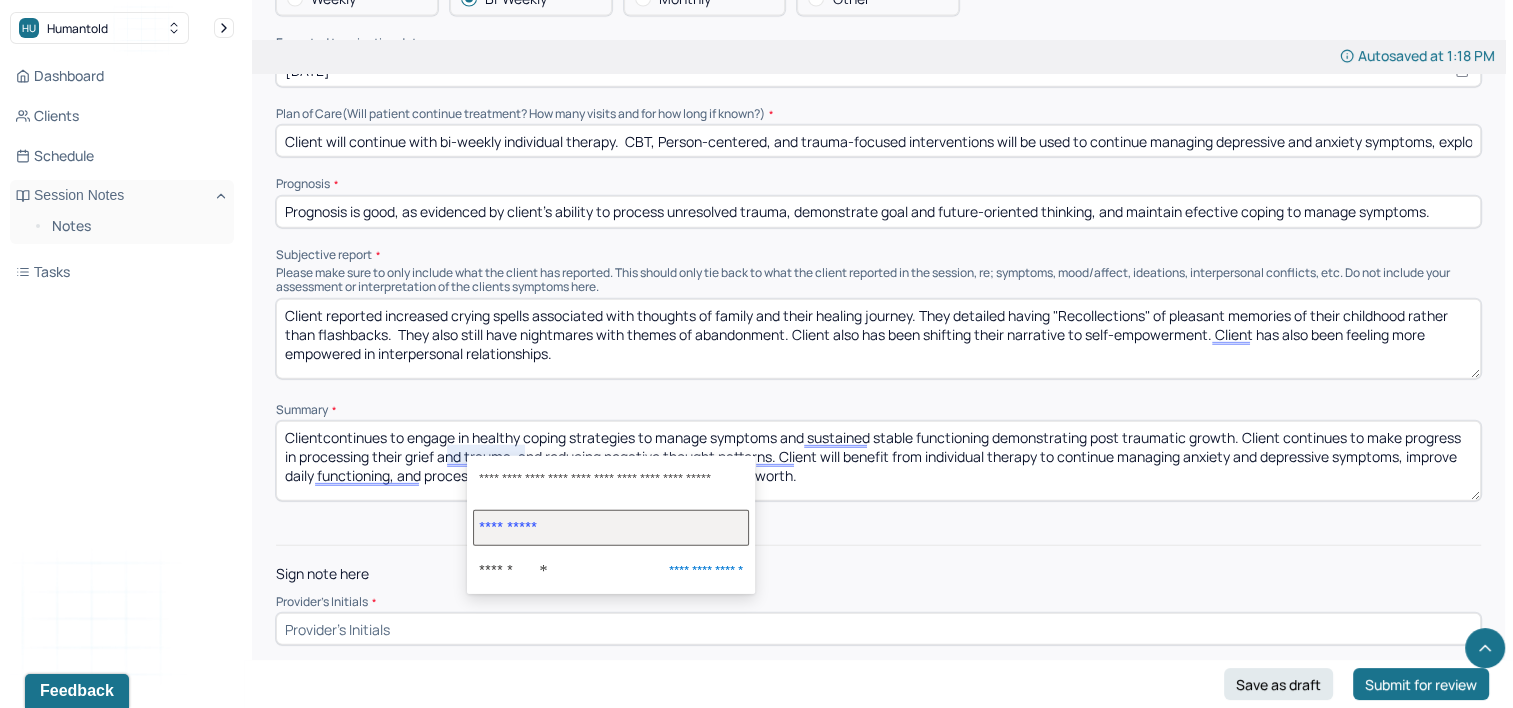 click on "**********" at bounding box center (611, 528) 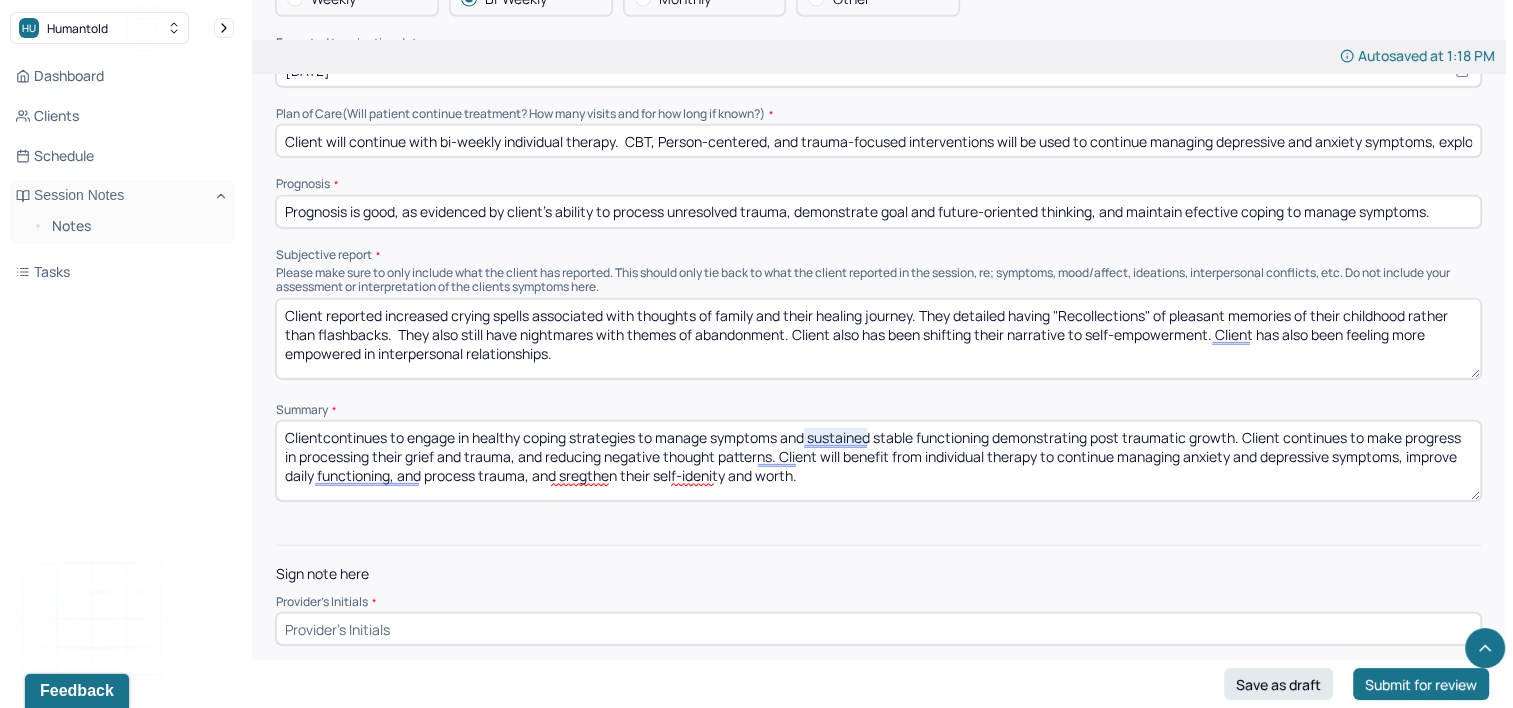 click on "Clientcontinues to engage in healthy coping strategies to manage symptoms and sustained stable functioning demonstrating post traumatic growth. Client continues to make progress in processing their grief and trauma and reducing negative thought patterns. Client will benefit from individual therapy to continue managing anxiety and depressive symptoms, improve daily functioning, and process trauma, and sregthen their self-idenity and worth." at bounding box center (878, 461) 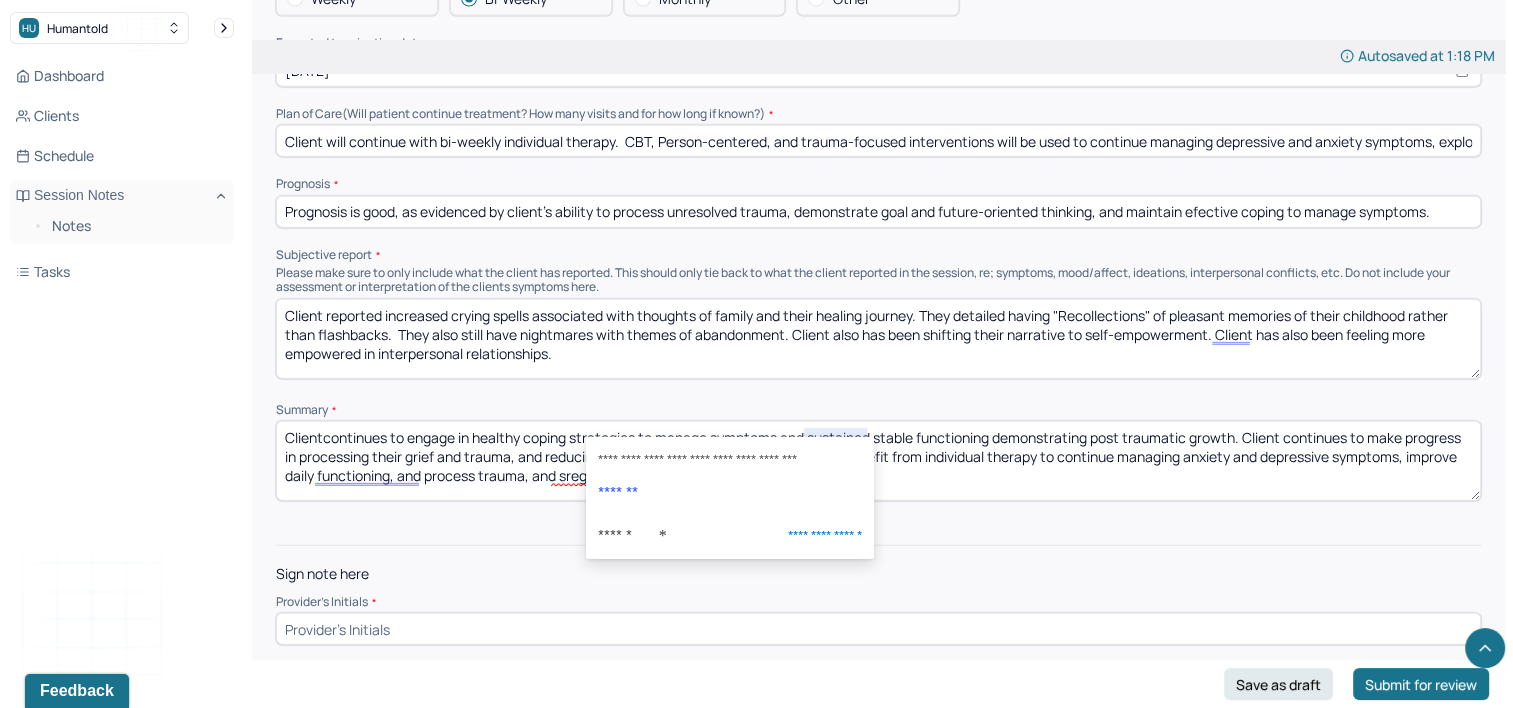 click on "Clientcontinues to engage in healthy coping strategies to manage symptoms and sustained stable functioning demonstrating post traumatic growth. Client continues to make progress in processing their grief and trauma and reducing negative thought patterns. Client will benefit from individual therapy to continue managing anxiety and depressive symptoms, improve daily functioning, and process trauma, and sregthen their self-idenity and worth." at bounding box center (878, 461) 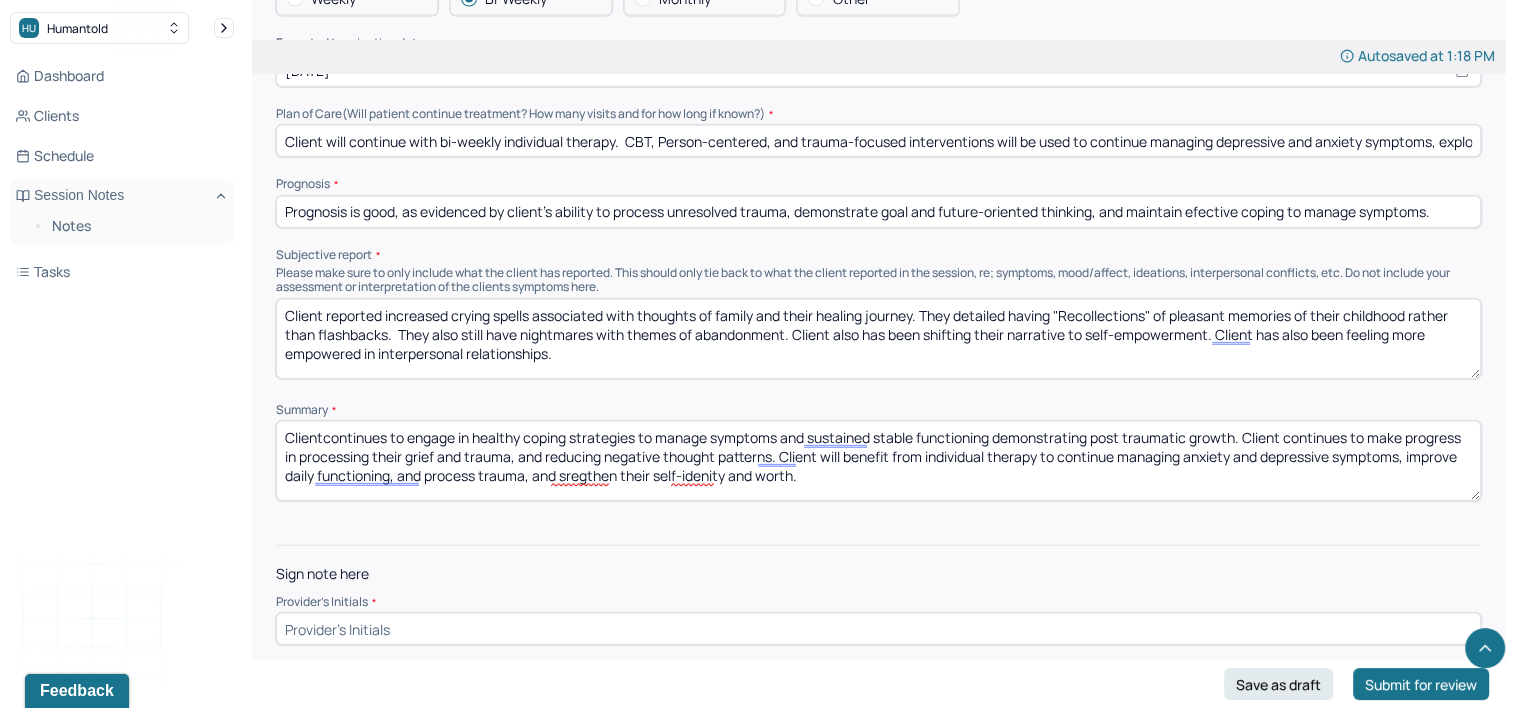click on "Clientcontinues to engage in healthy coping strategies to manage symptoms and sustained stable functioning demonstrating post traumatic growth. Client continues to make progress in processing their grief and trauma and reducing negative thought patterns. Client will benefit from individual therapy to continue managing anxiety and depressive symptoms, improve daily functioning, and process trauma, and sregthen their self-idenity and worth." at bounding box center [878, 461] 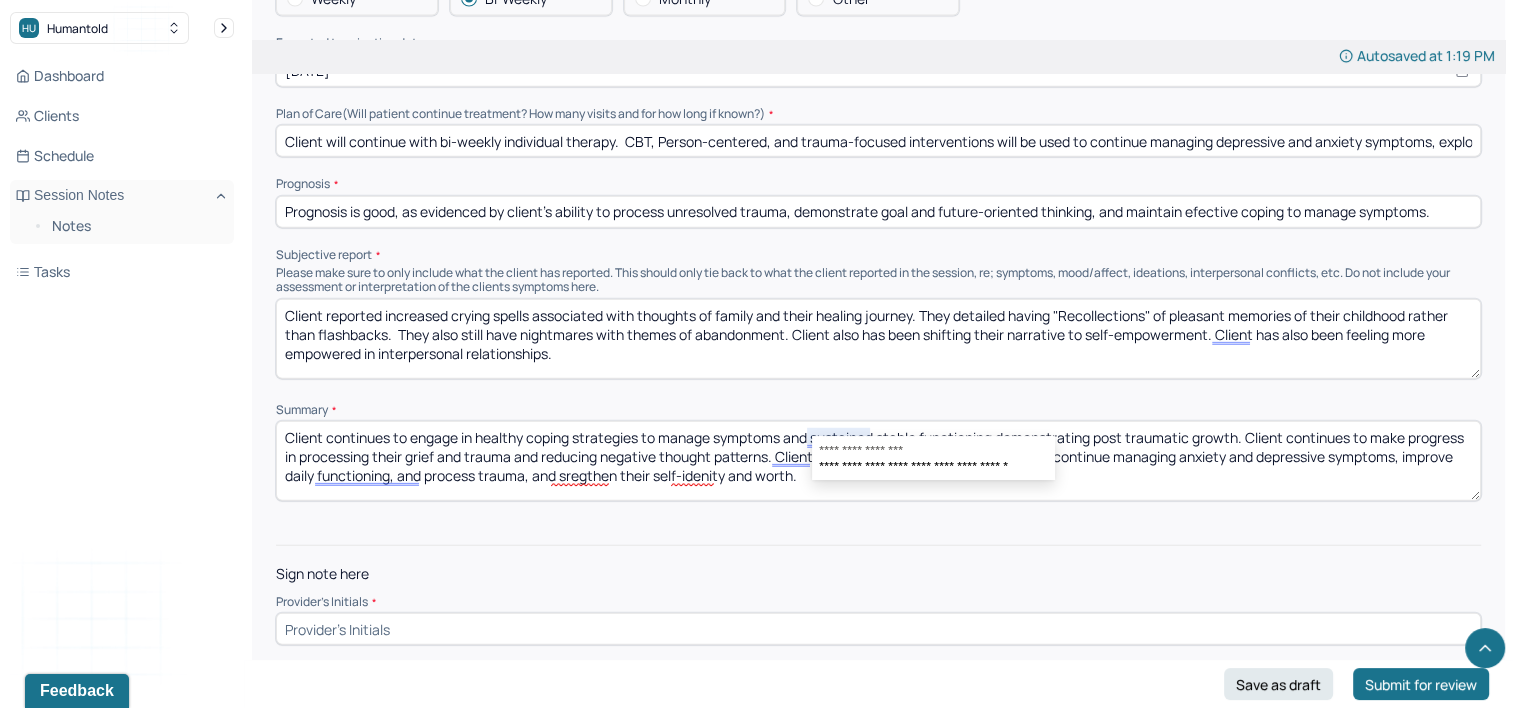 click on "Client continues to engage in healthy coping strategies to manage symptoms and sustained stable functioning demonstrating post traumatic growth. Client continues to make progress in processing their grief and trauma and reducing negative thought patterns. Client will benefit from individual therapy to continue managing anxiety and depressive symptoms, improve daily functioning, and process trauma, and sregthen their self-idenity and worth." at bounding box center [878, 461] 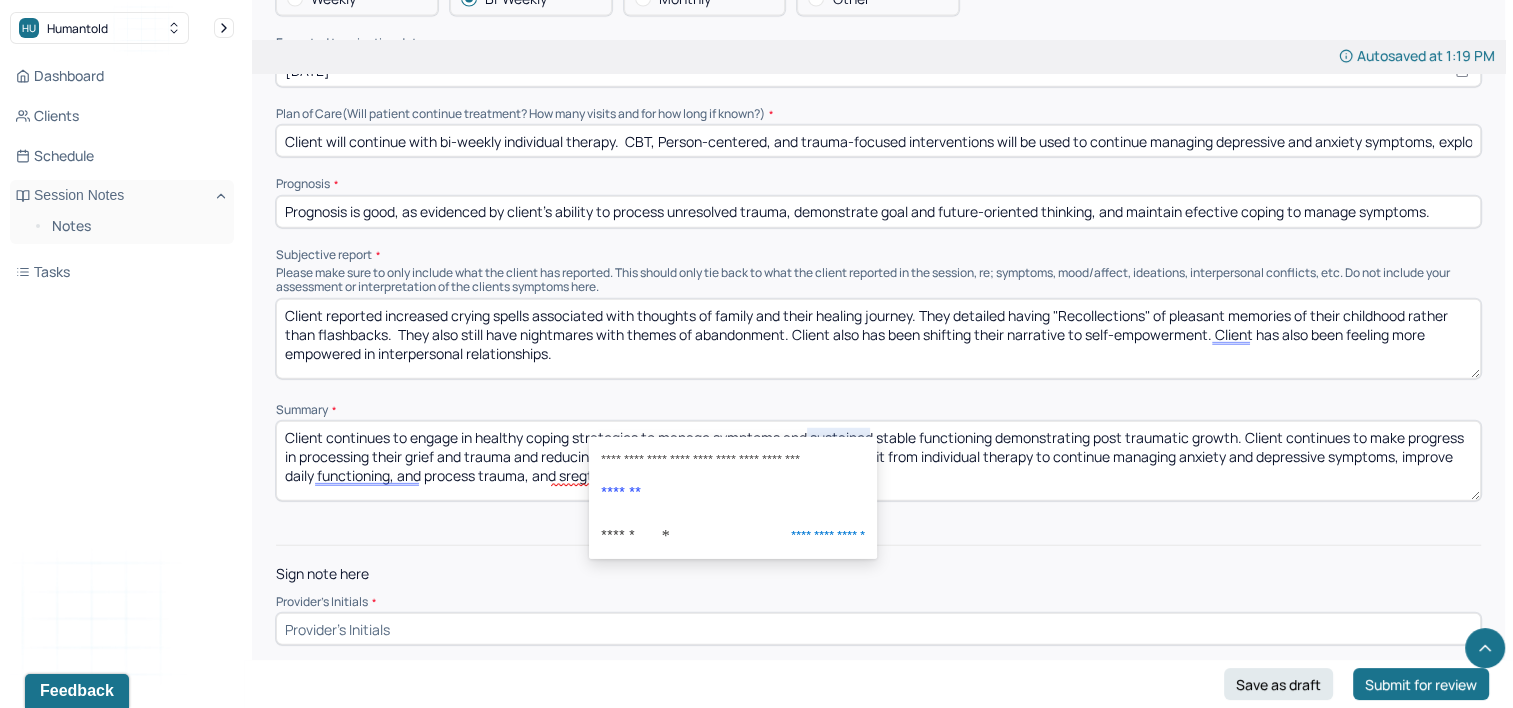 click on "Client continues to engage in healthy coping strategies to manage symptoms and sustained stable functioning demonstrating post traumatic growth. Client continues to make progress in processing their grief and trauma and reducing negative thought patterns. Client will benefit from individual therapy to continue managing anxiety and depressive symptoms, improve daily functioning, and process trauma, and sregthen their self-idenity and worth." at bounding box center [878, 461] 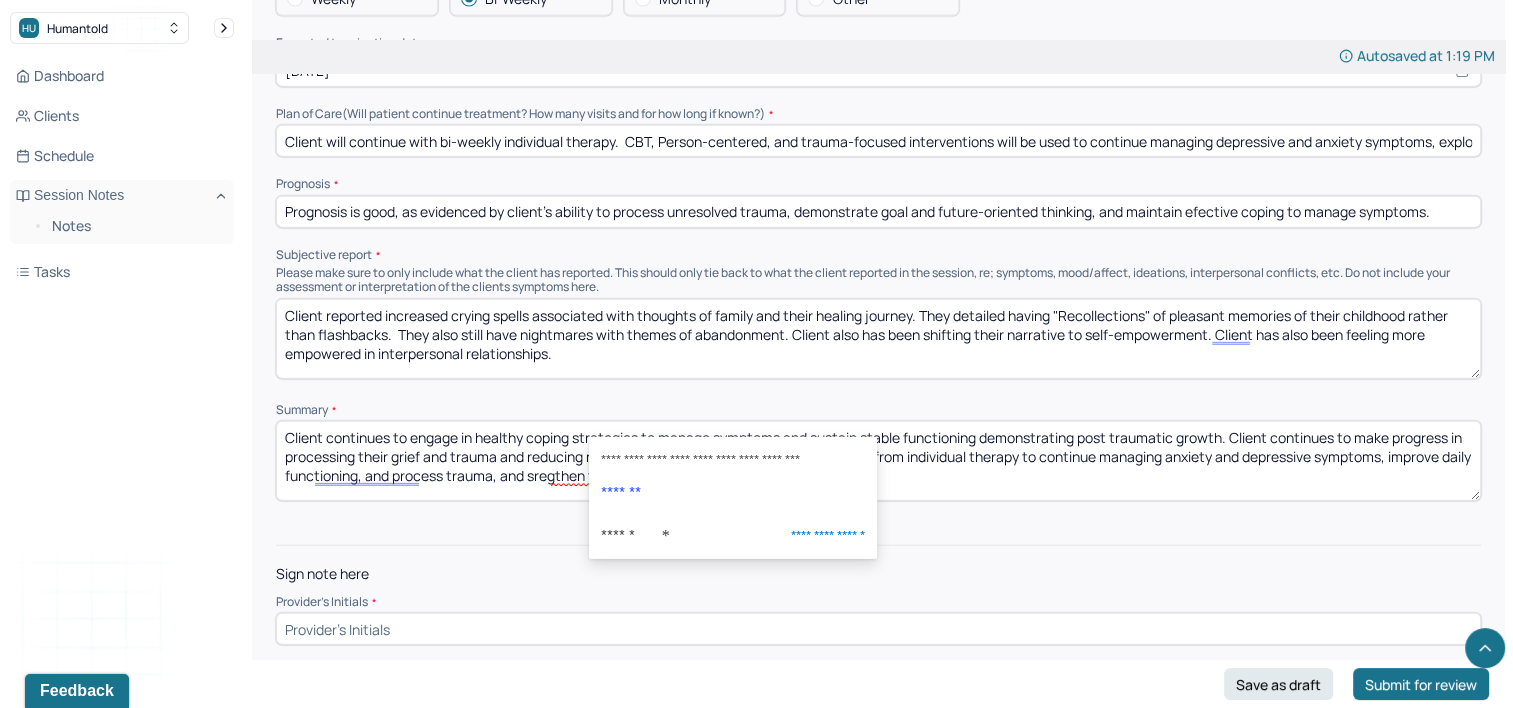 click on "Client continues to engage in healthy coping strategies to manage symptoms and sustain stable functioning demonstrating post traumatic growth. Client continues to make progress in processing their grief and trauma and reducing negative thought patterns. Client will benefit from individual therapy to continue managing anxiety and depressive symptoms, improve daily functioning, and process trauma, and sregthen their self-idenity and worth." at bounding box center [878, 461] 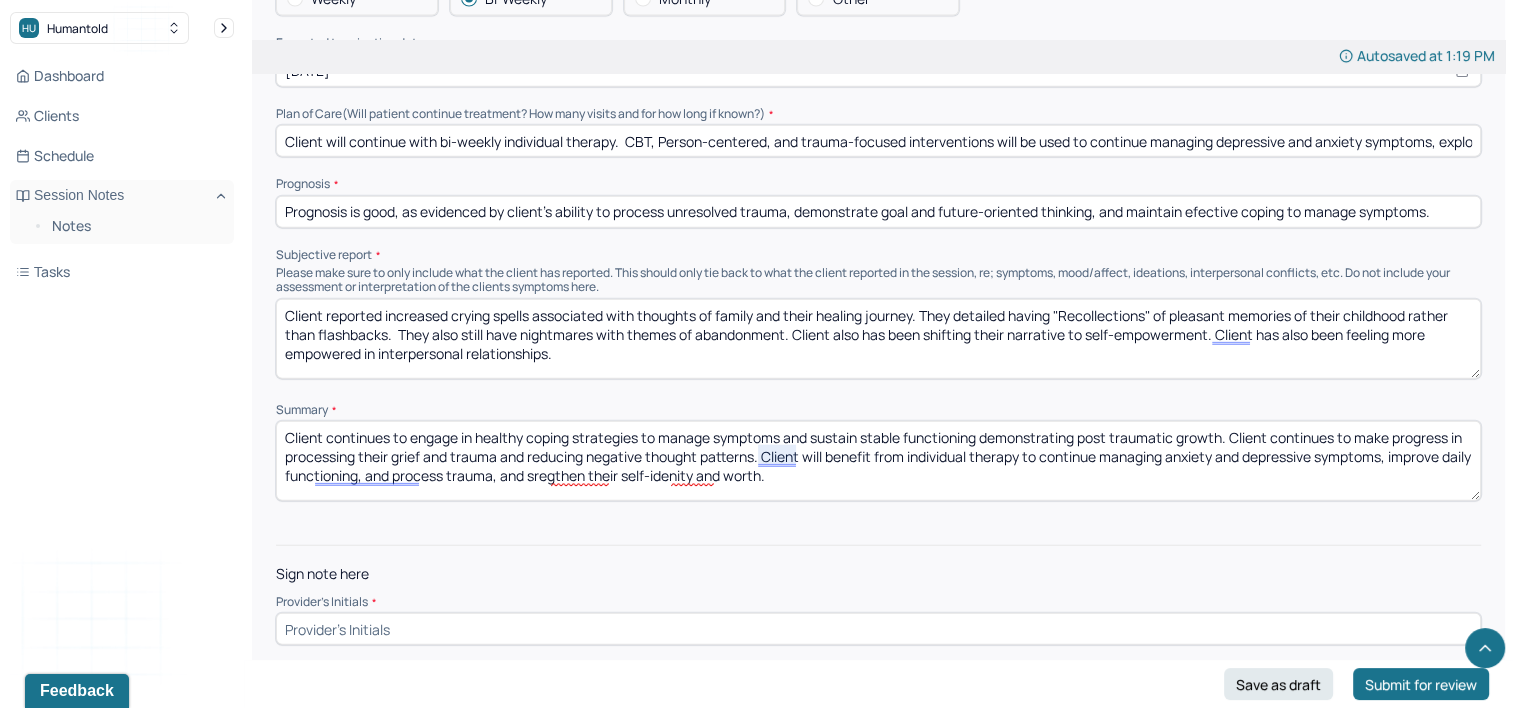 click on "Client continues to engage in healthy coping strategies to manage symptoms and sustain stable functioning demonstrating post traumatic growth. Client continues to make progress in processing their grief and trauma and reducing negative thought patterns. Client will benefit from individual therapy to continue managing anxiety and depressive symptoms, improve daily functioning, and process trauma, and sregthen their self-idenity and worth." at bounding box center (878, 461) 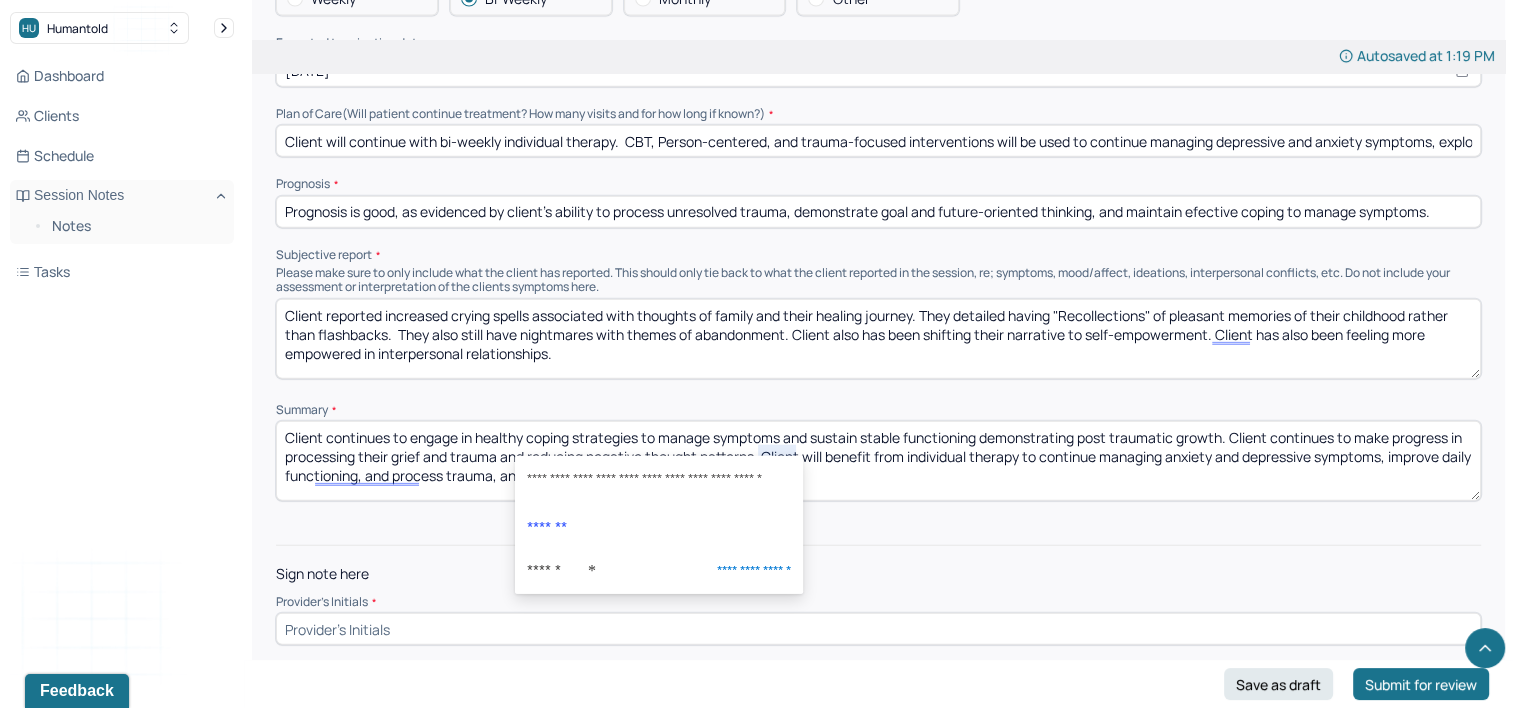 click on "Client continues to engage in healthy coping strategies to manage symptoms and sustain stable functioning demonstrating post traumatic growth. Client continues to make progress in processing their grief and trauma and reducing negative thought patterns. Client will benefit from individual therapy to continue managing anxiety and depressive symptoms, improve daily functioning, and process trauma, and sregthen their self-idenity and worth." at bounding box center [878, 461] 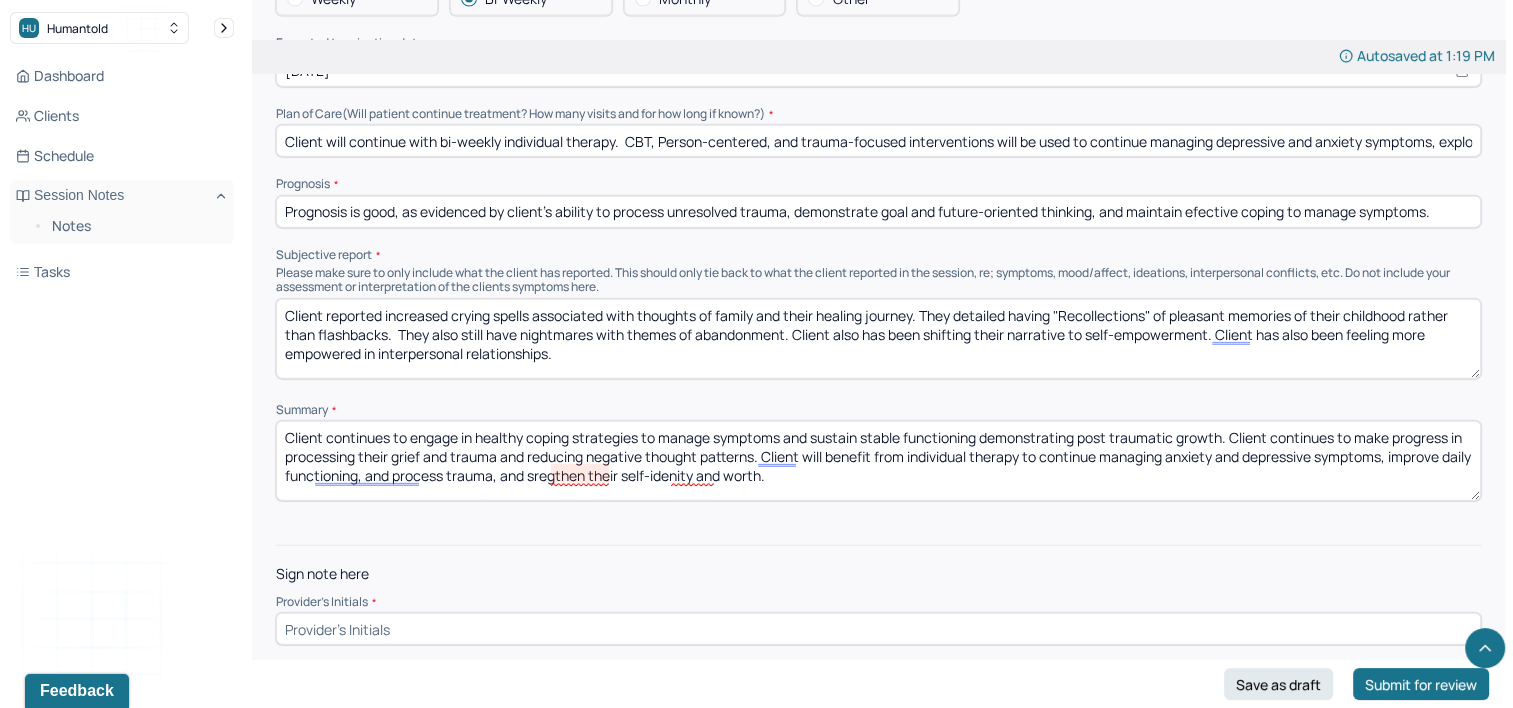 click on "Client continues to engage in healthy coping strategies to manage symptoms and sustain stable functioning demonstrating post traumatic growth. Client continues to make progress in processing their grief and trauma and reducing negative thought patterns. Client will benefit from individual therapy to continue managing anxiety and depressive symptoms, improve daily functioning, and process trauma, and sregthen their self-idenity and worth." at bounding box center [878, 461] 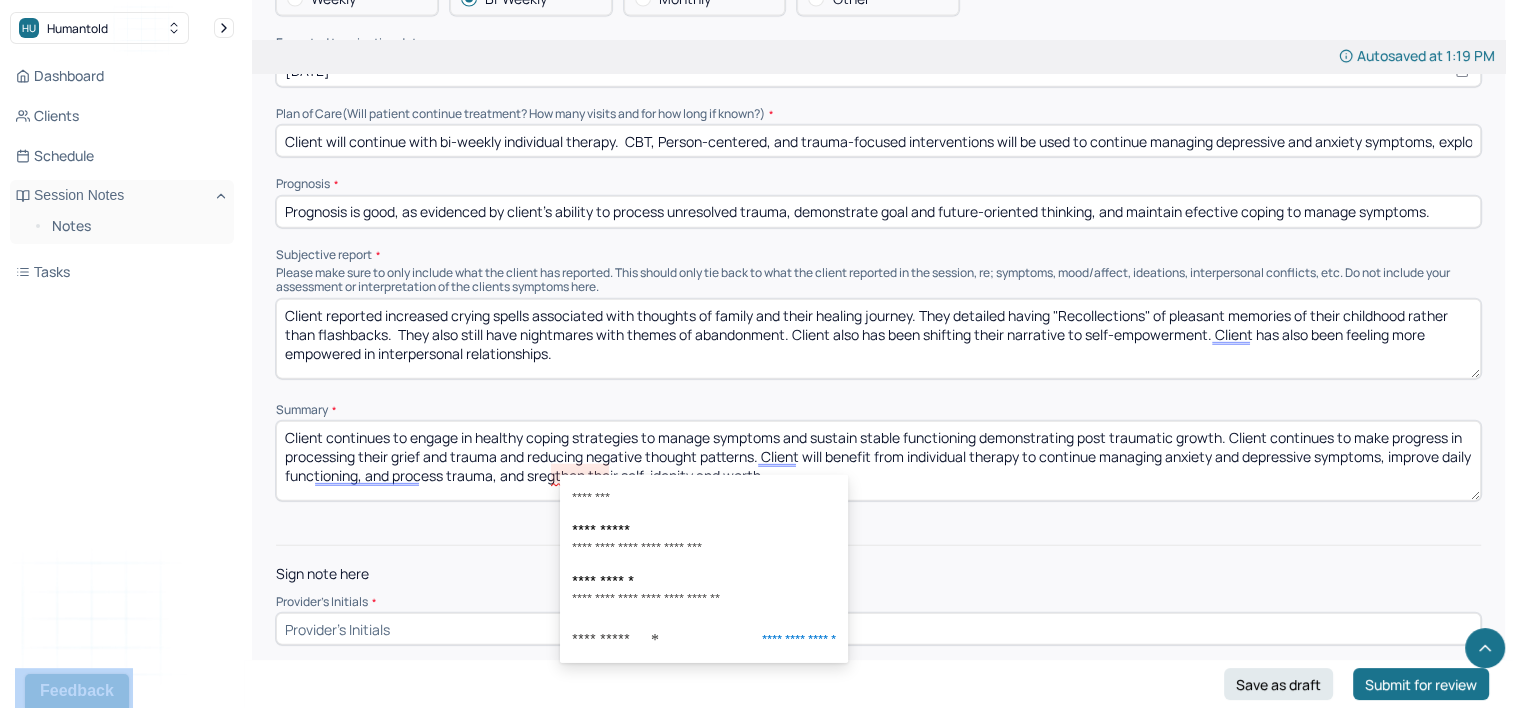 click on "**********" at bounding box center (704, 569) 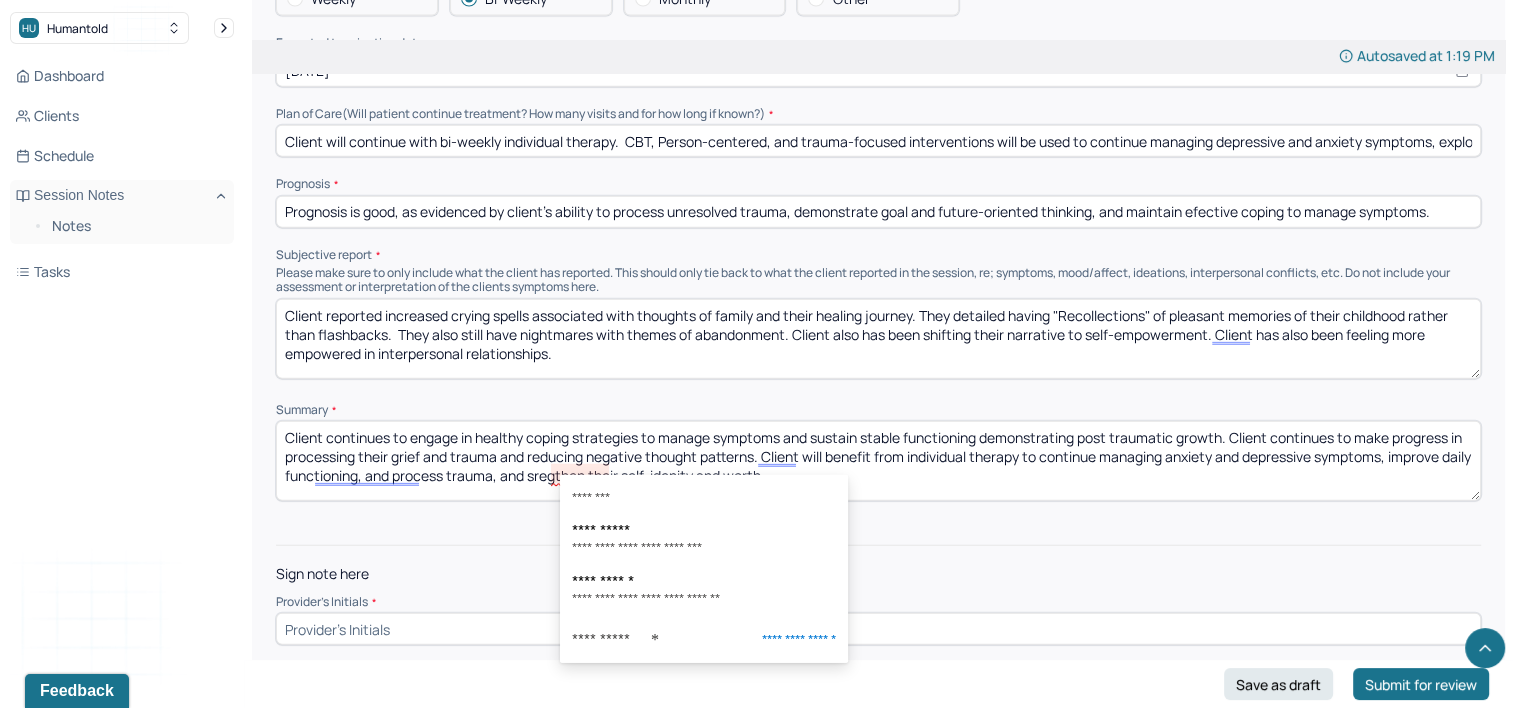 click on "Client continues to engage in healthy coping strategies to manage symptoms and sustain stable functioning demonstrating post traumatic growth. Client continues to make progress in processing their grief and trauma and reducing negative thought patterns. Client will benefit from individual therapy to continue managing anxiety and depressive symptoms, improve daily functioning, and process trauma, and sregthen their self-idenity and worth." at bounding box center [878, 461] 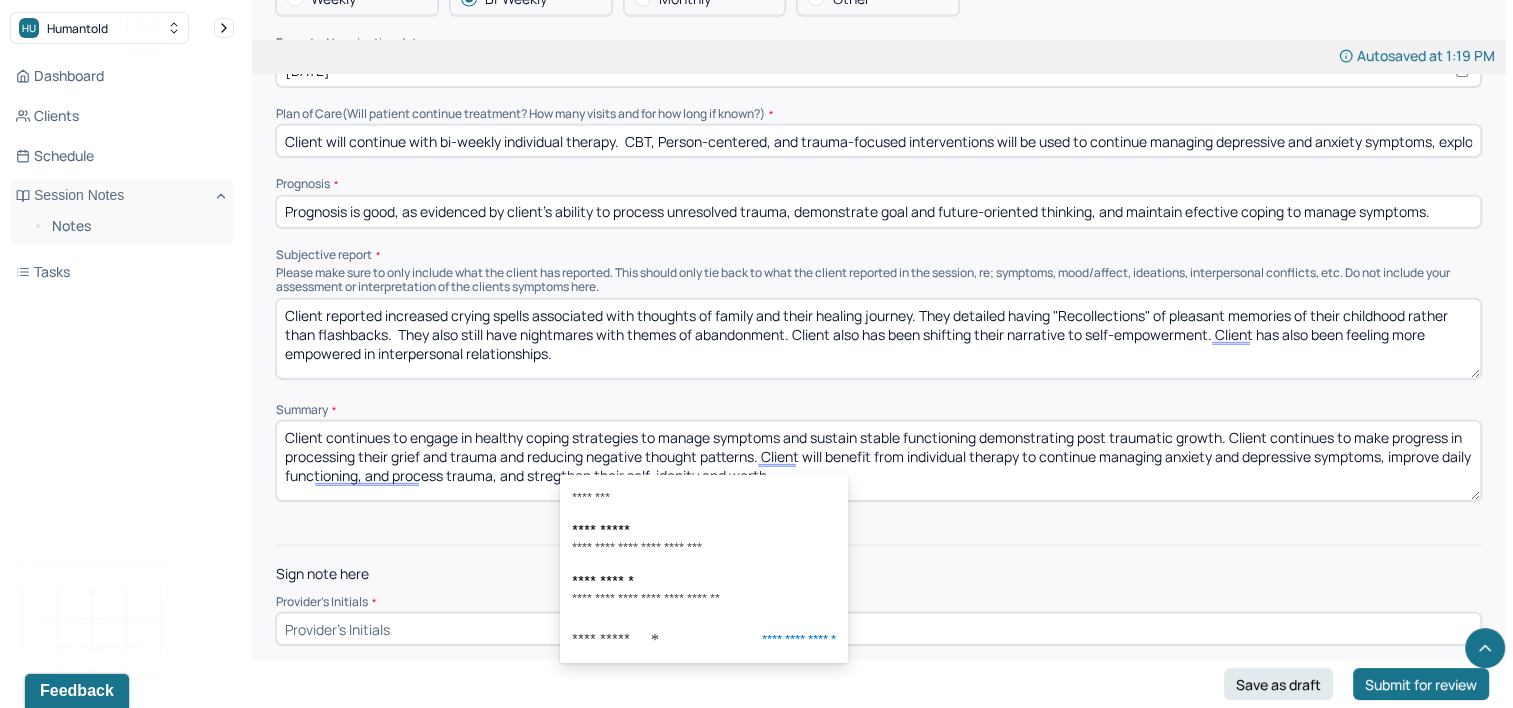 click on "Client continues to engage in healthy coping strategies to manage symptoms and sustain stable functioning demonstrating post traumatic growth. Client continues to make progress in processing their grief and trauma and reducing negative thought patterns. Client will benefit from individual therapy to continue managing anxiety and depressive symptoms, improve daily functioning, and process trauma, and sregthen their self-idenity and worth." at bounding box center (878, 461) 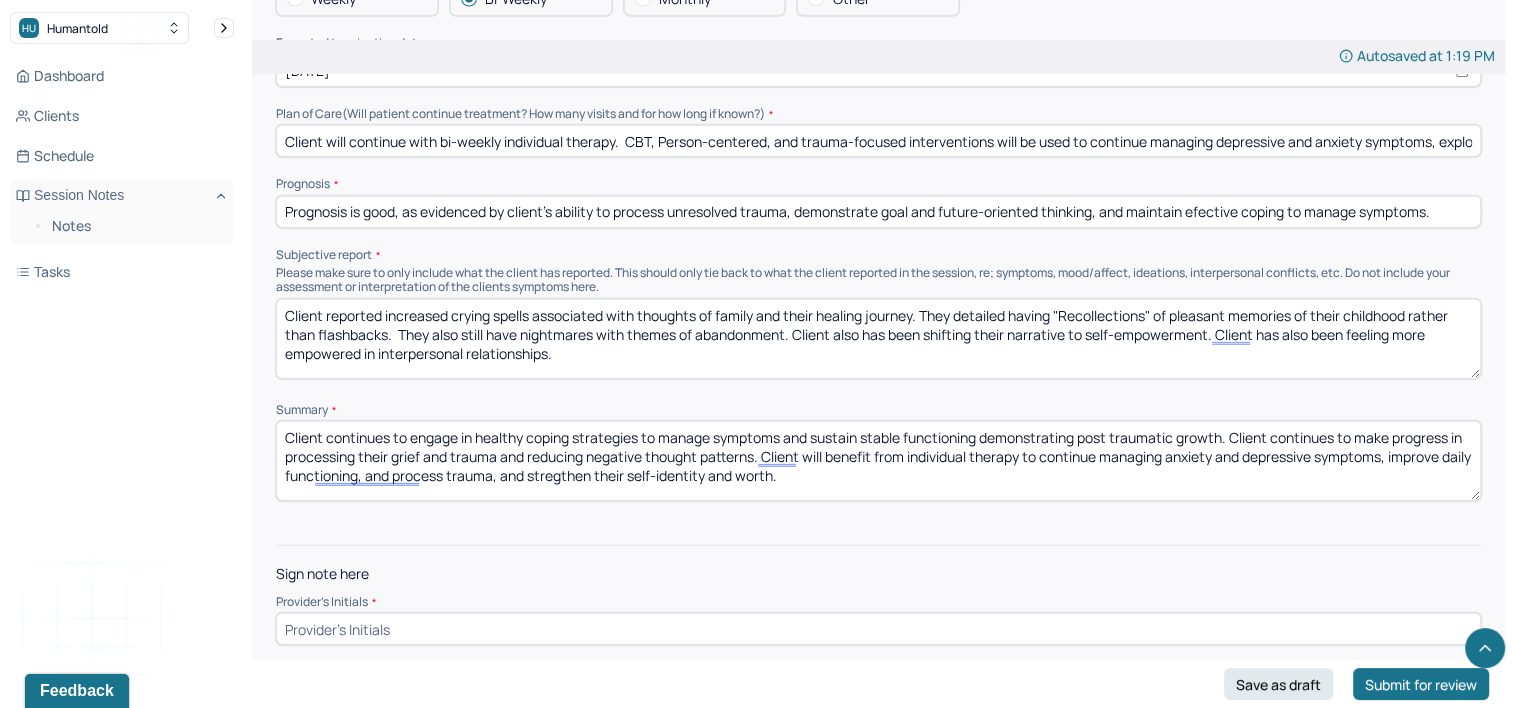 click on "Client continues to engage in healthy coping strategies to manage symptoms and sustain stable functioning demonstrating post traumatic growth. Client continues to make progress in processing their grief and trauma and reducing negative thought patterns. Client will benefit from individual therapy to continue managing anxiety and depressive symptoms, improve daily functioning, and process trauma, and stregthen their self-idenity and worth." at bounding box center [878, 461] 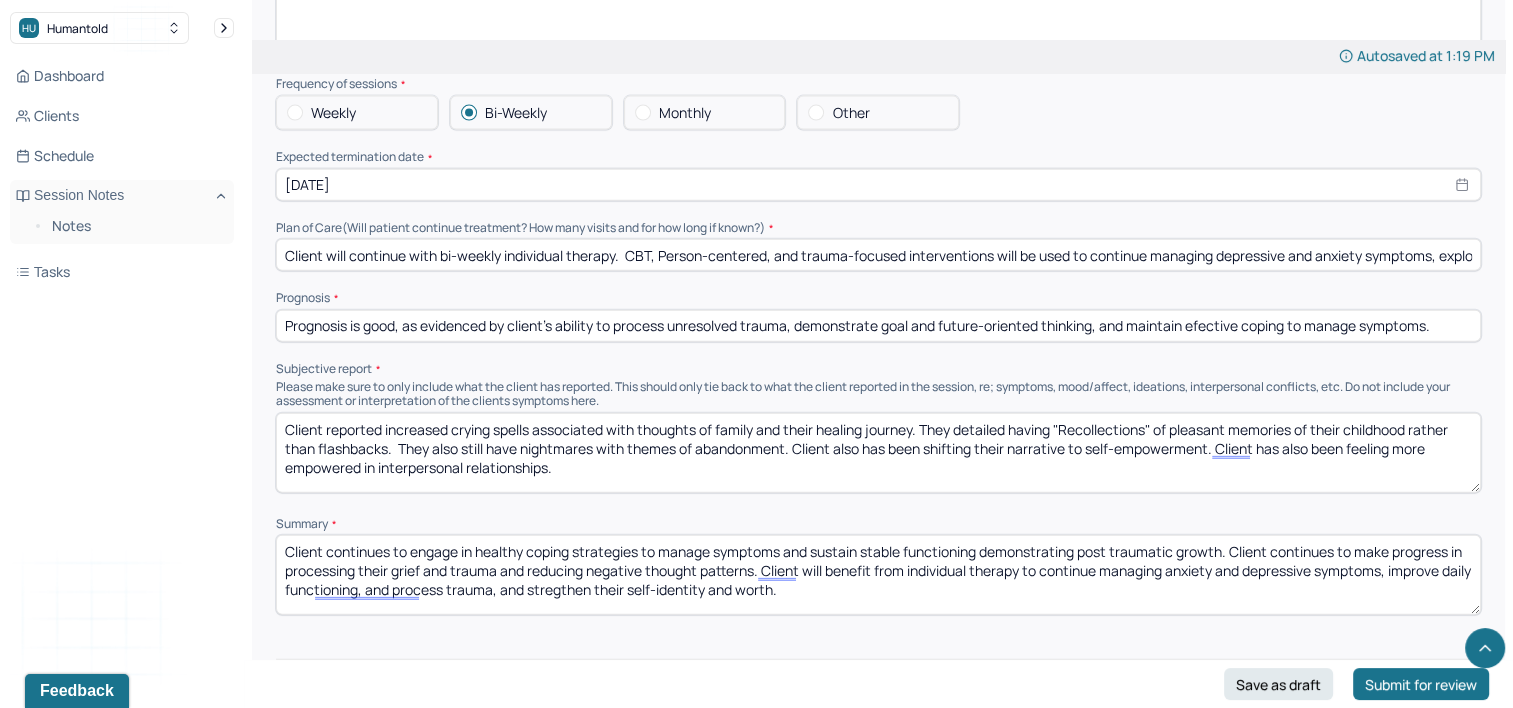scroll, scrollTop: 4470, scrollLeft: 0, axis: vertical 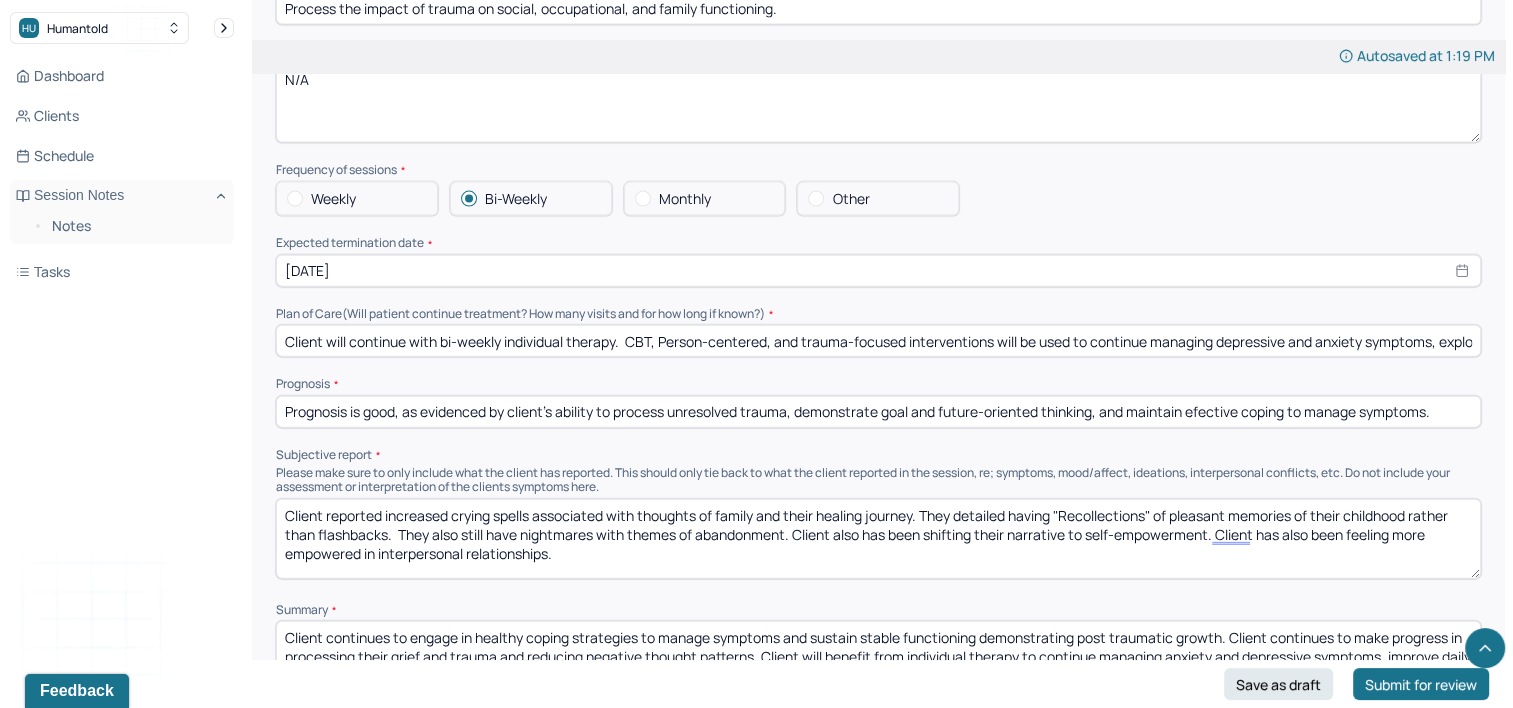 type on "Client continues to engage in healthy coping strategies to manage symptoms and sustain stable functioning demonstrating post traumatic growth. Client continues to make progress in processing their grief and trauma and reducing negative thought patterns. Client will benefit from individual therapy to continue managing anxiety and depressive symptoms, improve daily functioning, and process trauma, and stregthen their self-identity and worth." 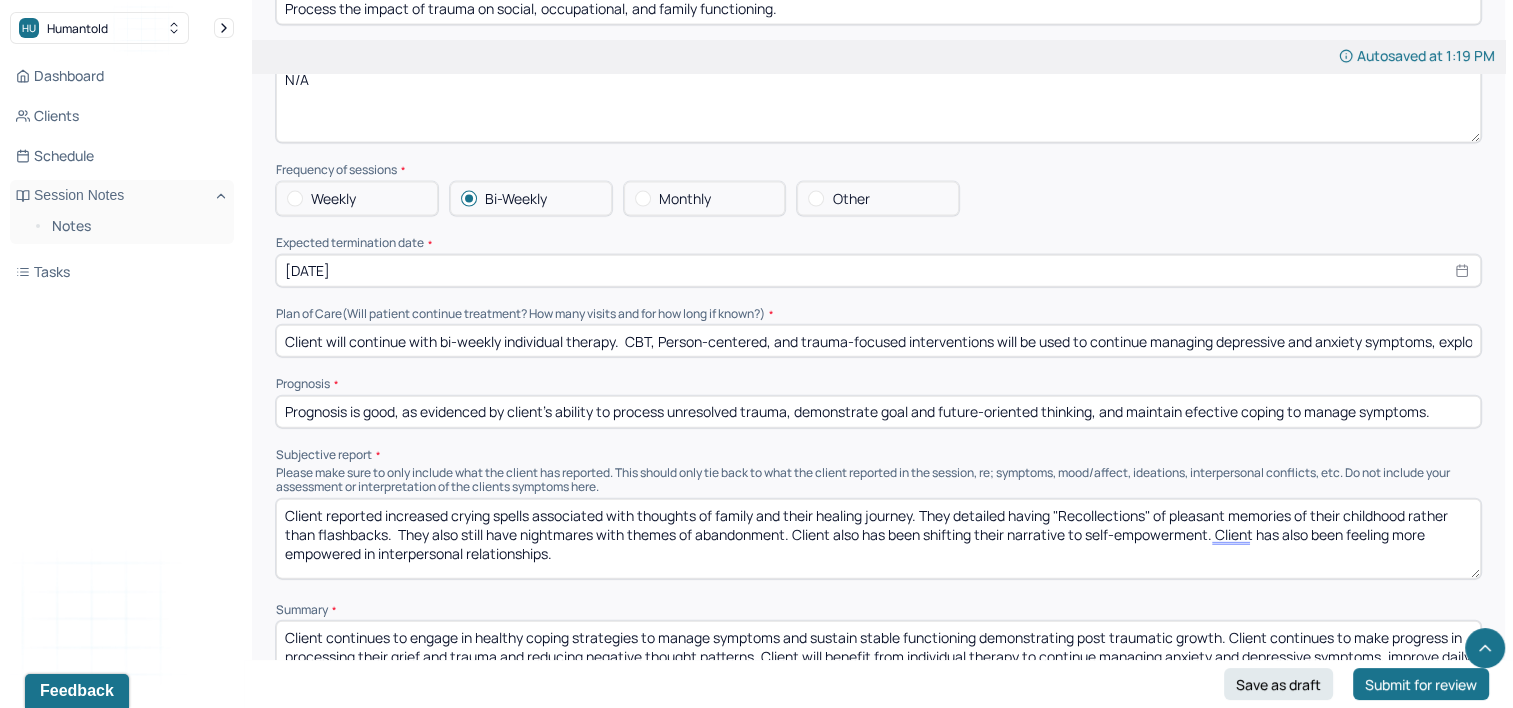 click on "Client will continue with bi-weekly individual therapy.  CBT, Person-centered, and trauma-focused interventions will be used to continue managing depressive and anxiety symptoms, explore and process trauma, and improve self-identiity and self-worth." at bounding box center [878, 341] 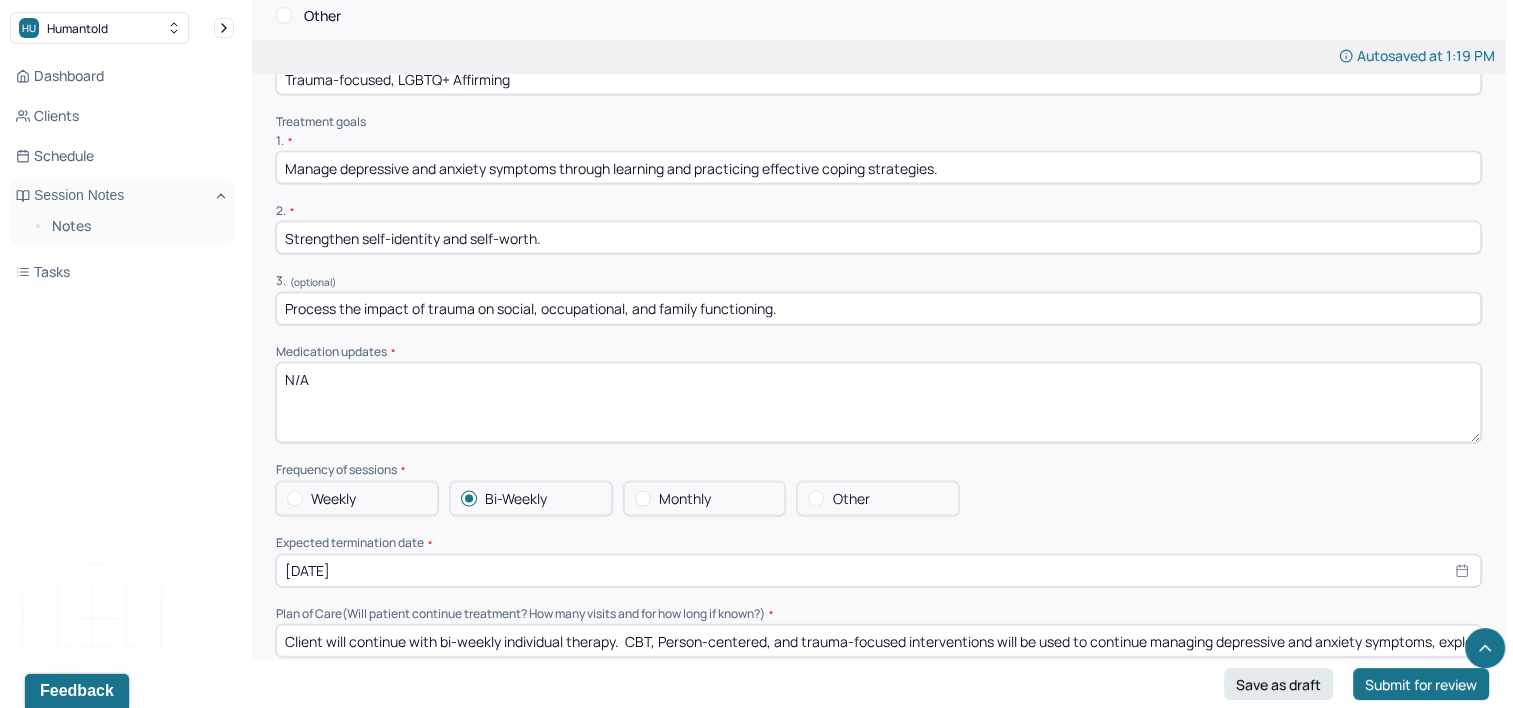 scroll, scrollTop: 4470, scrollLeft: 0, axis: vertical 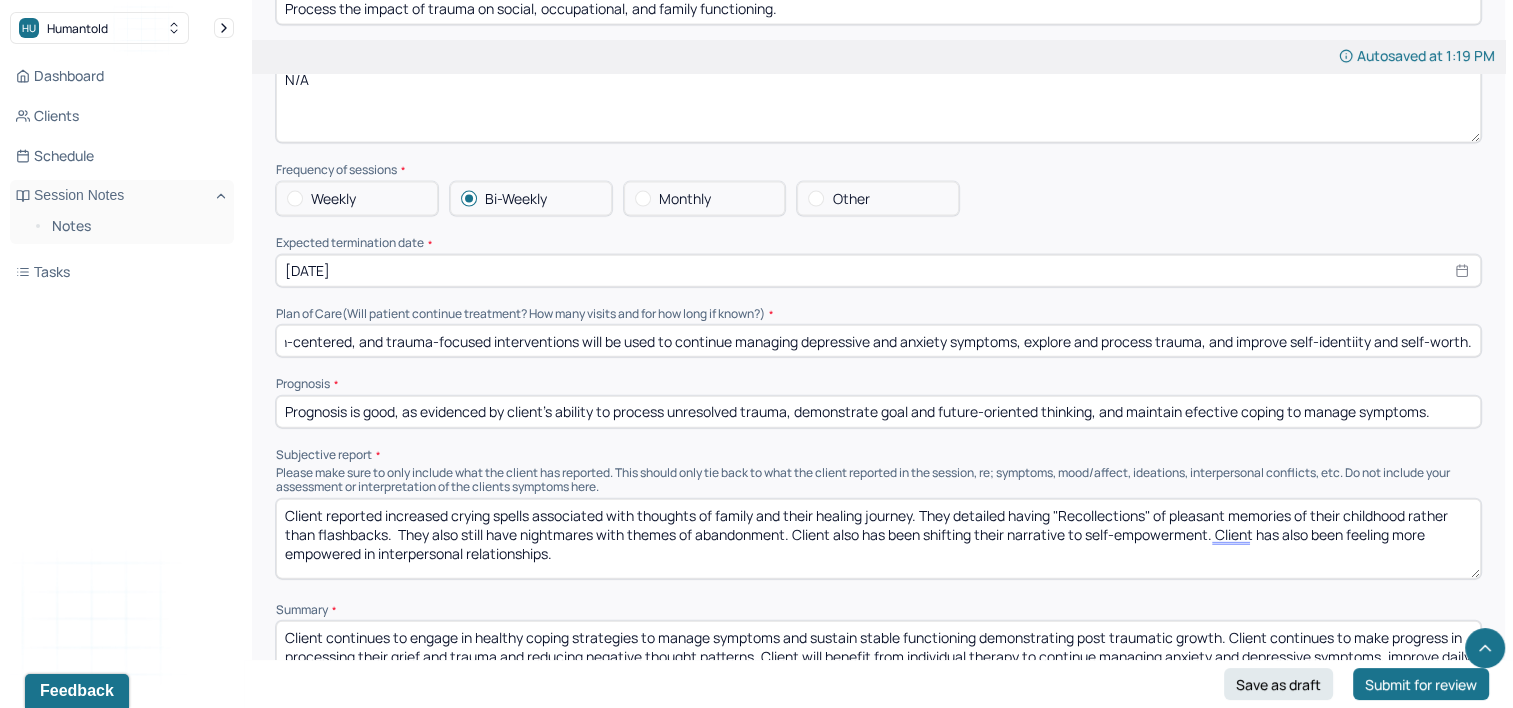 drag, startPoint x: 955, startPoint y: 333, endPoint x: 1531, endPoint y: 368, distance: 577.0624 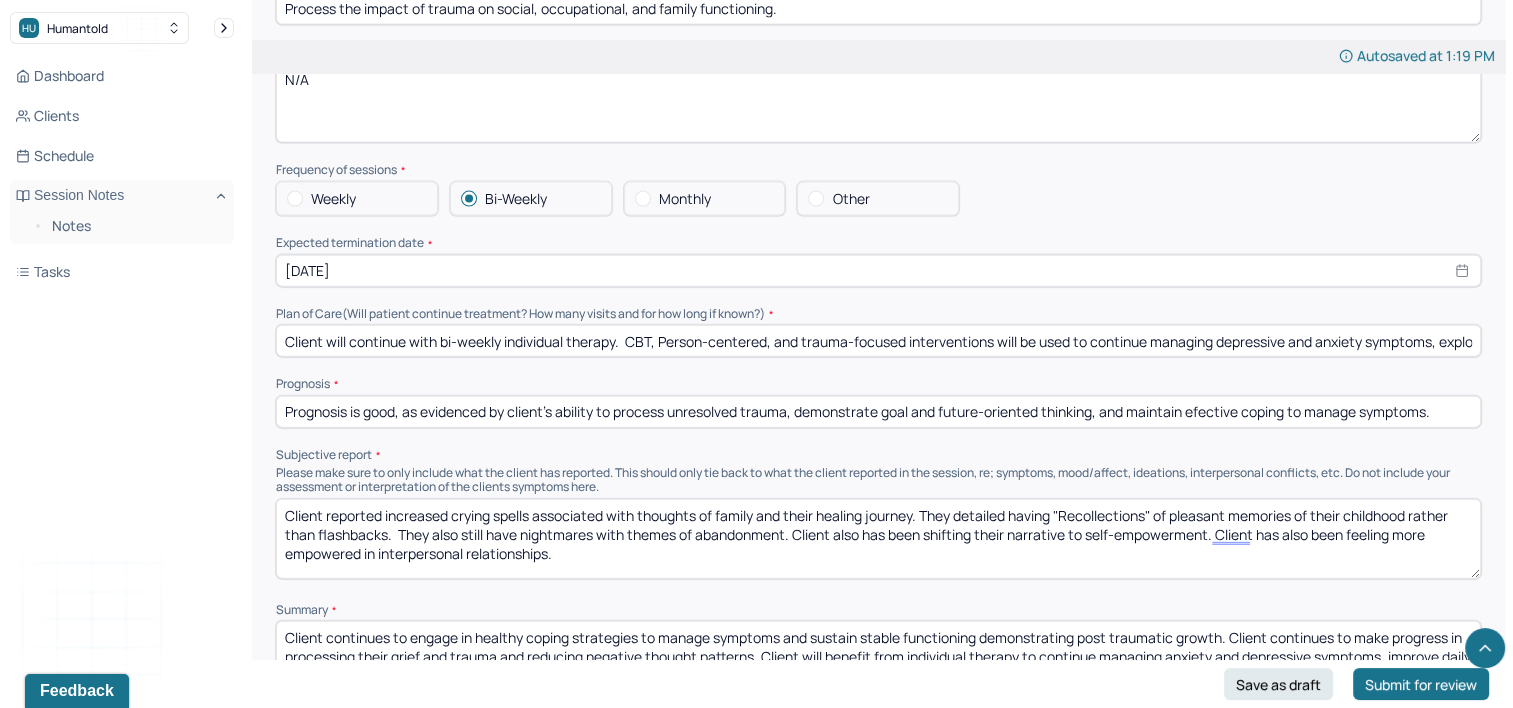 click on "Plan of Care (Will patient continue treatment? How many visits and for how long if known?)" at bounding box center (878, 314) 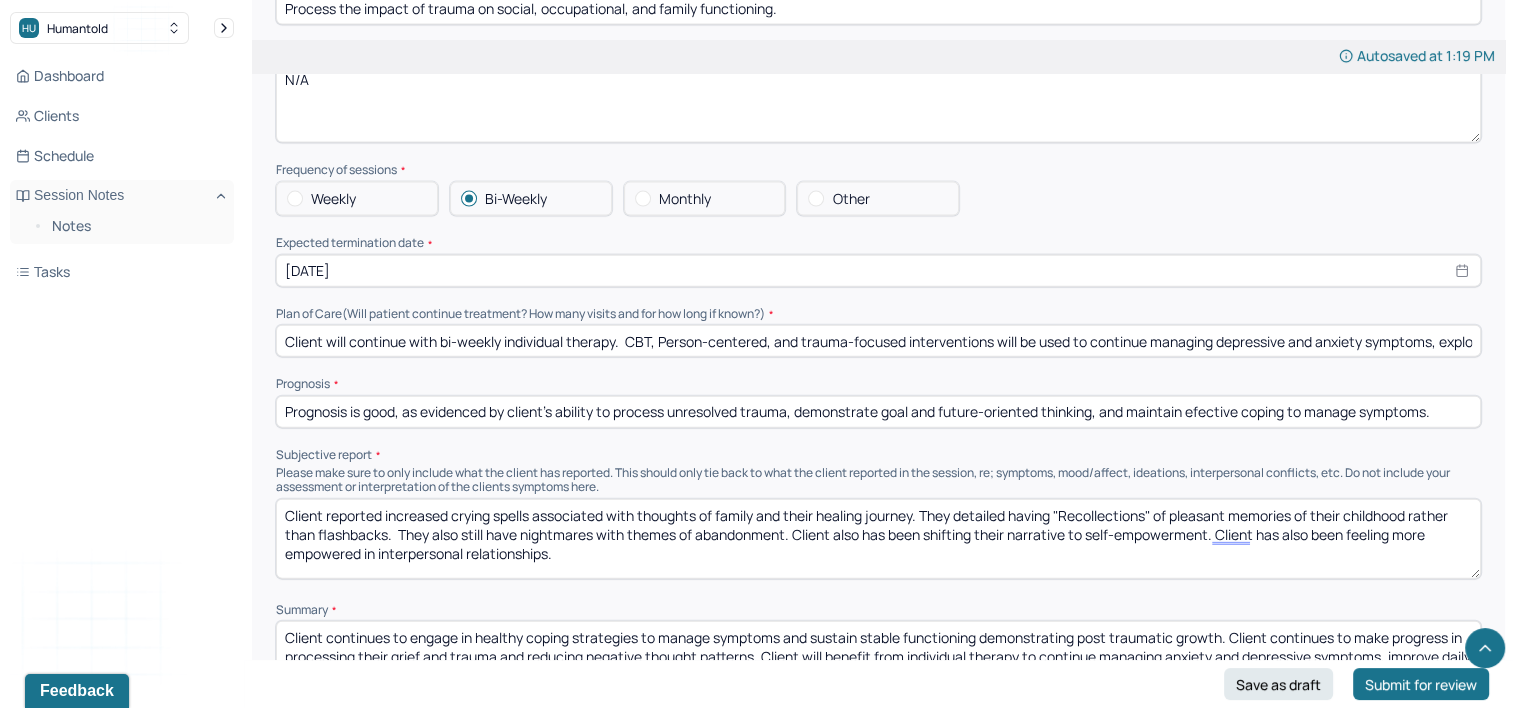 click on "Client will continue with bi-weekly individual therapy.  CBT, Person-centered, and trauma-focused interventions will be used to continue managing depressive and anxiety symptoms, explore and process trauma, and improve self-identiity and self-worth." at bounding box center (878, 341) 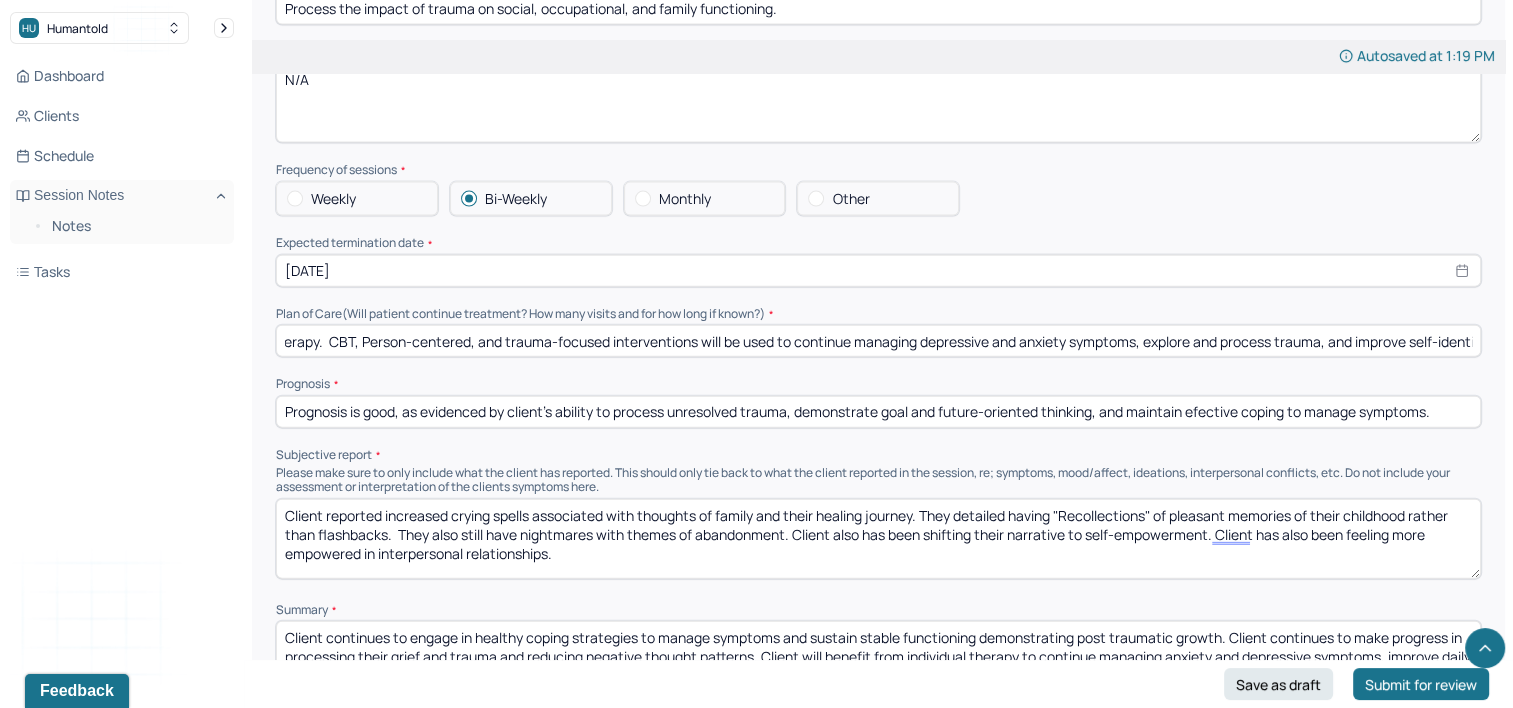 scroll, scrollTop: 0, scrollLeft: 424, axis: horizontal 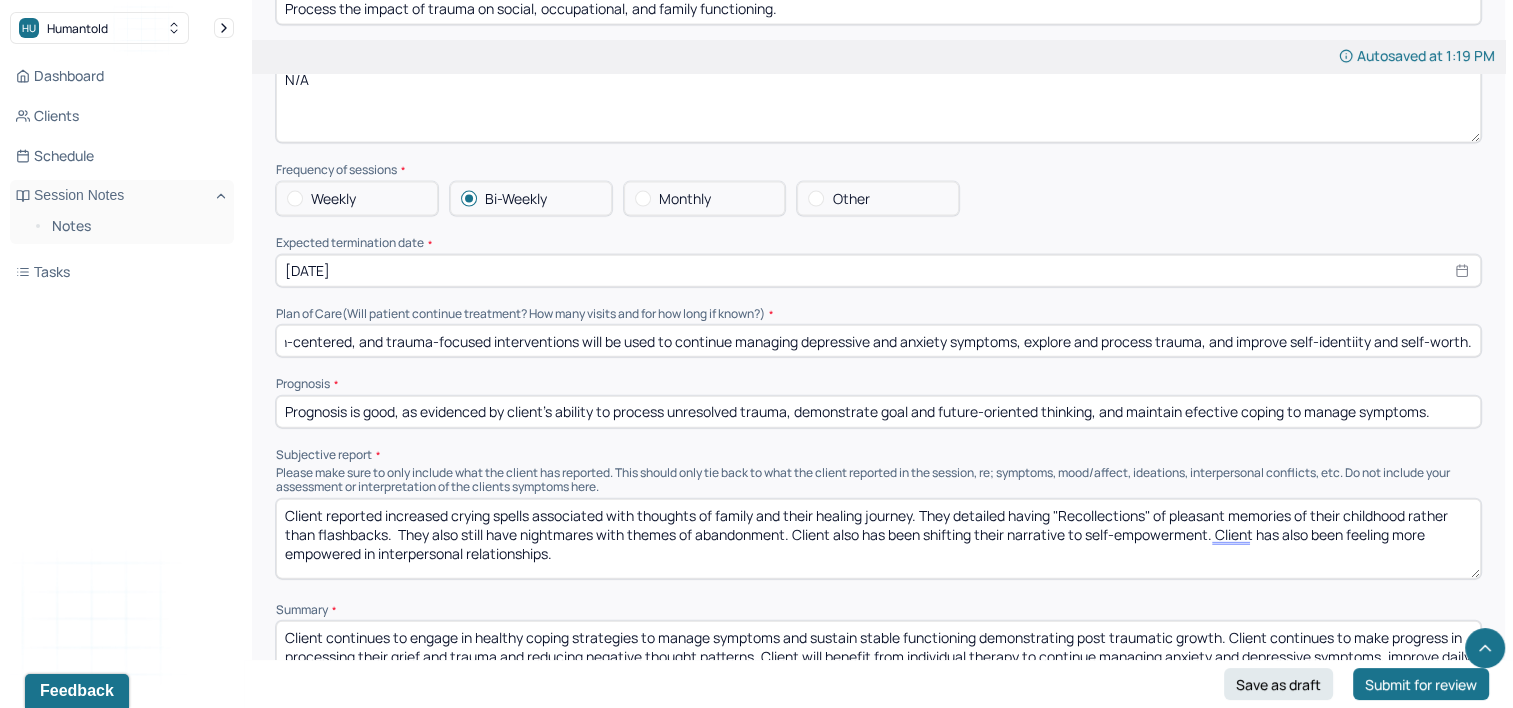 drag, startPoint x: 1076, startPoint y: 334, endPoint x: 1531, endPoint y: 324, distance: 455.10986 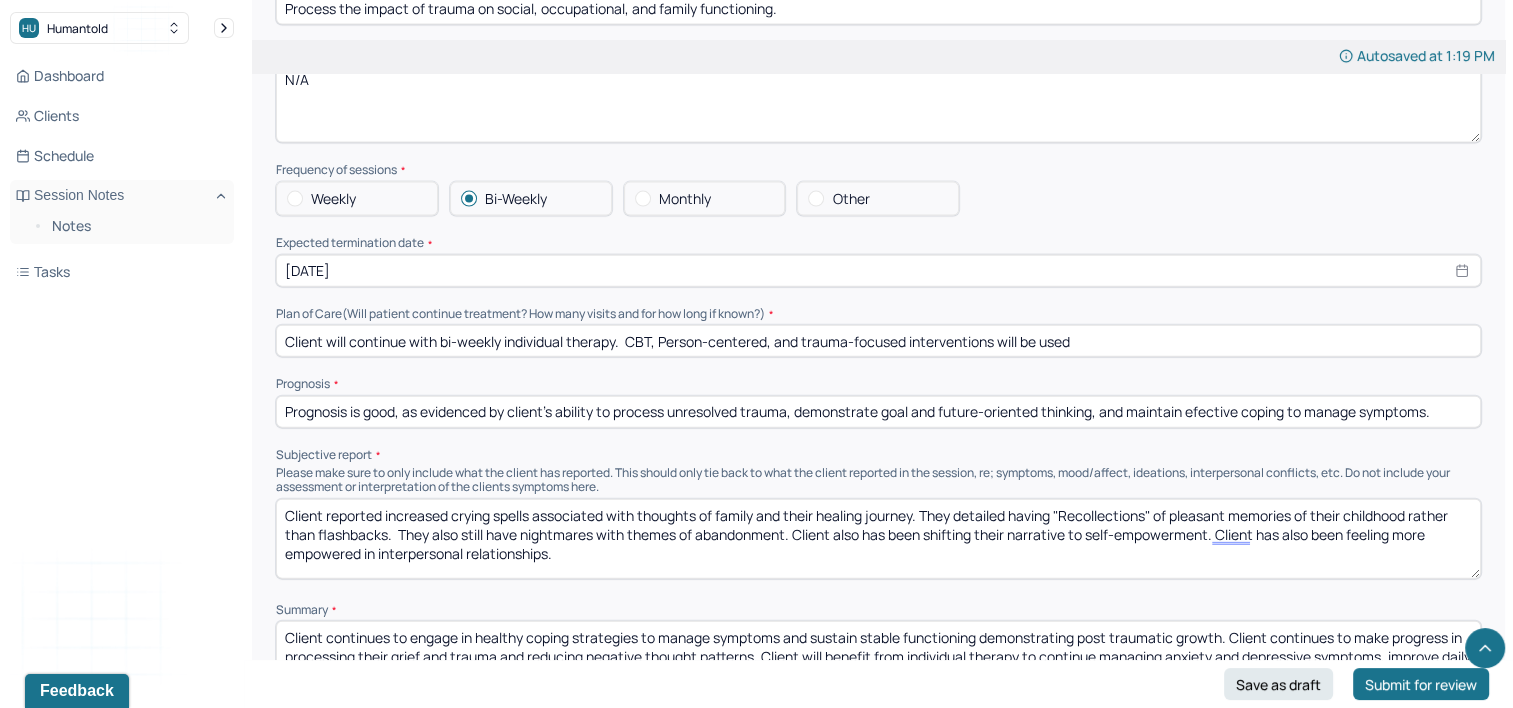 scroll, scrollTop: 0, scrollLeft: 0, axis: both 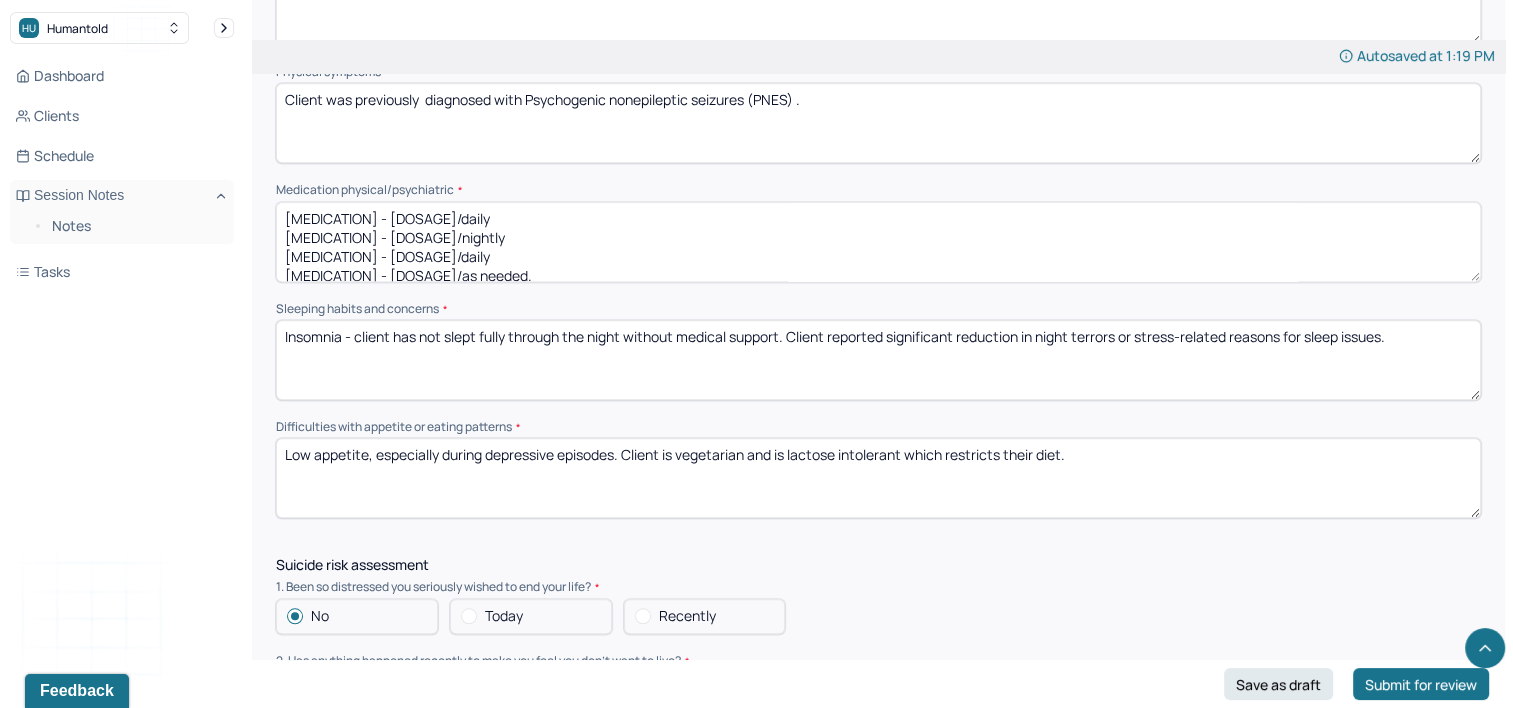 type on "Client will continue with bi-weekly individual therapy.  CBT, Person-centered, and trauma-focused interventions will be used. Treatment goals remain appropriate." 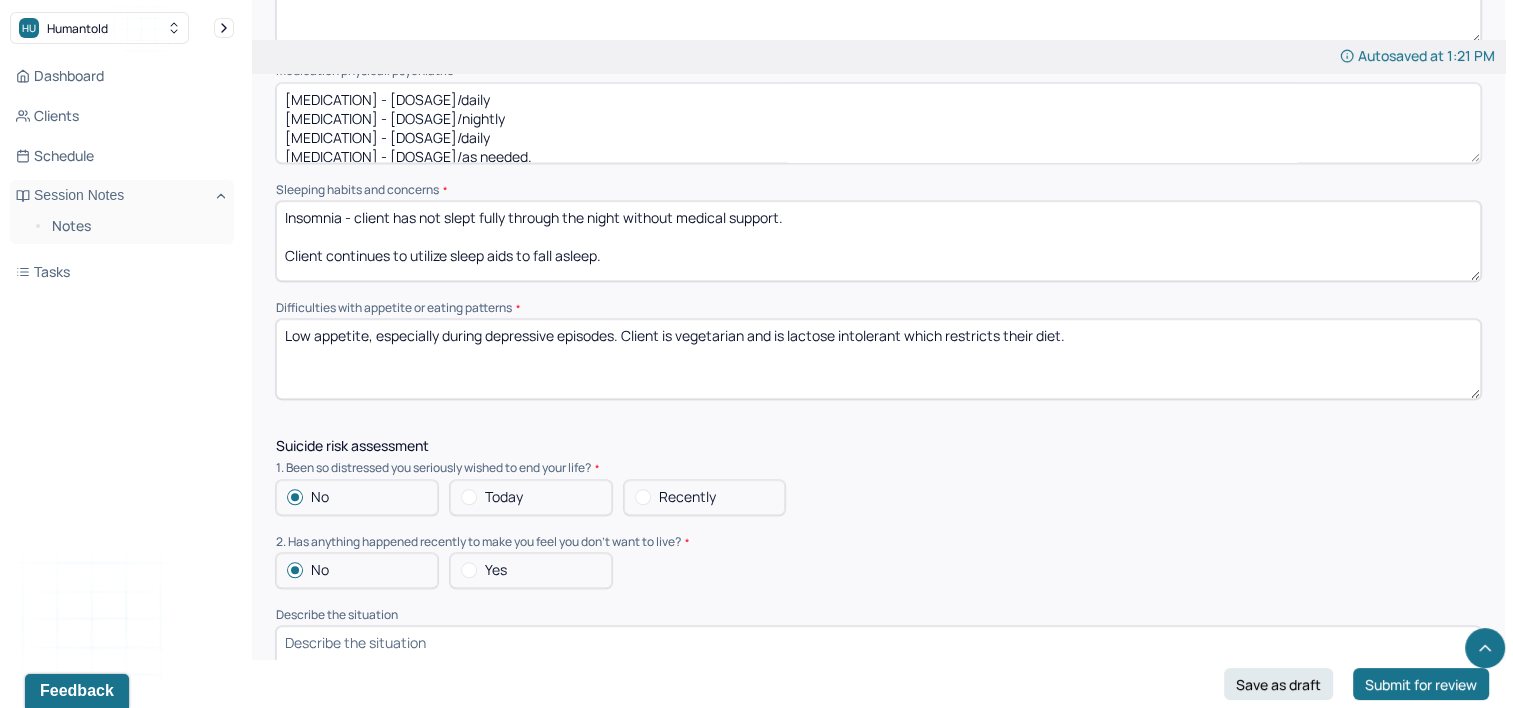 scroll, scrollTop: 1800, scrollLeft: 0, axis: vertical 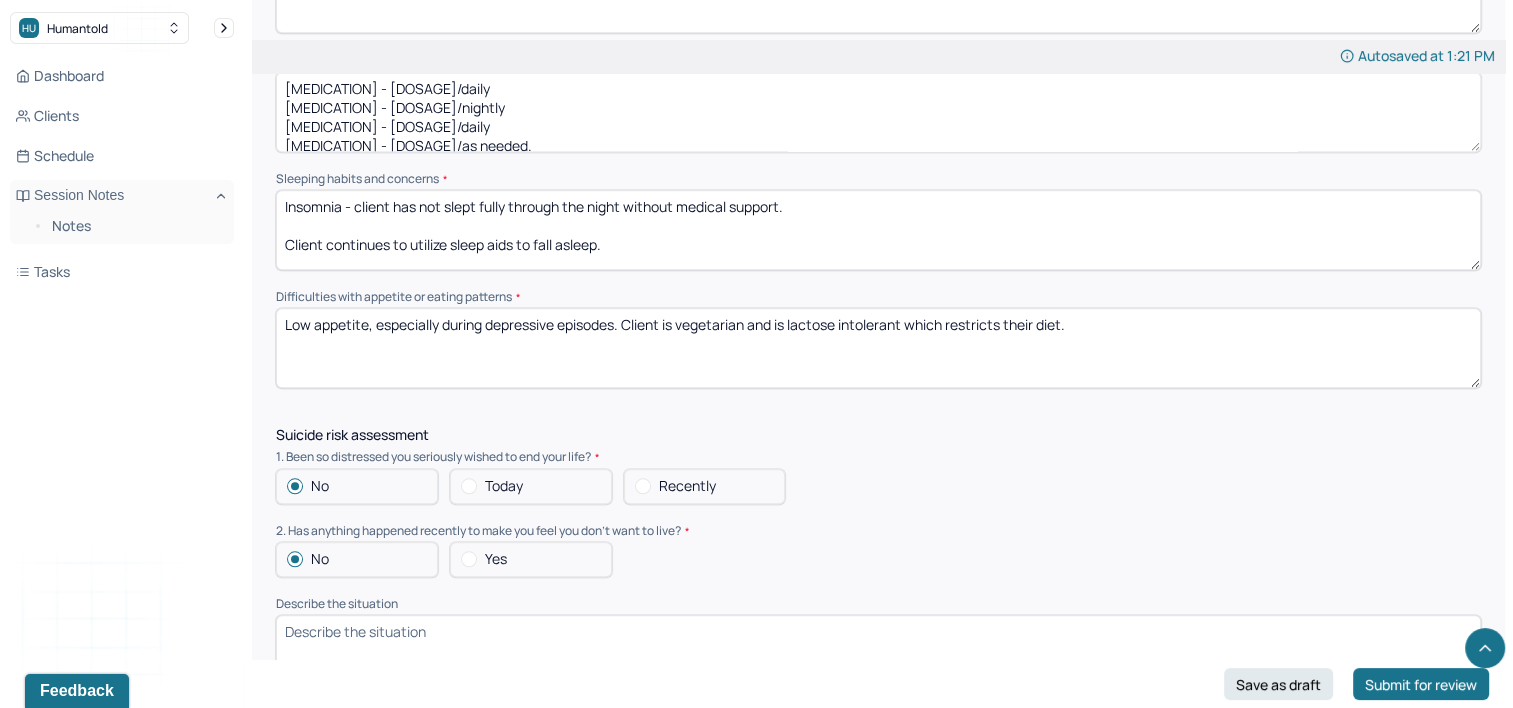 type on "Insomnia - client has not slept fully through the night without medical support.
Client continues to utilize sleep aids to fall asleep." 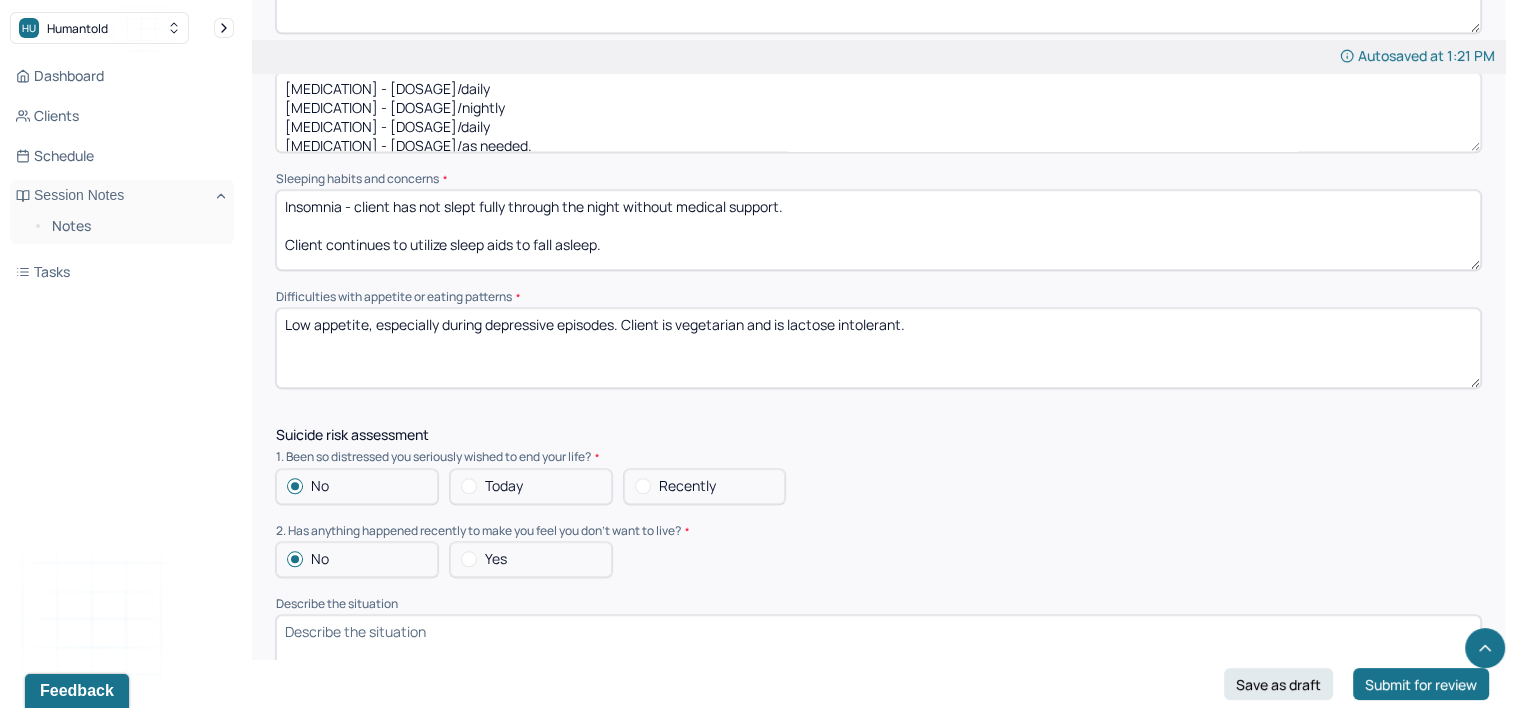 type on "Low appetite, especially during depressive episodes. Client is vegetarian and is lactose intolerant." 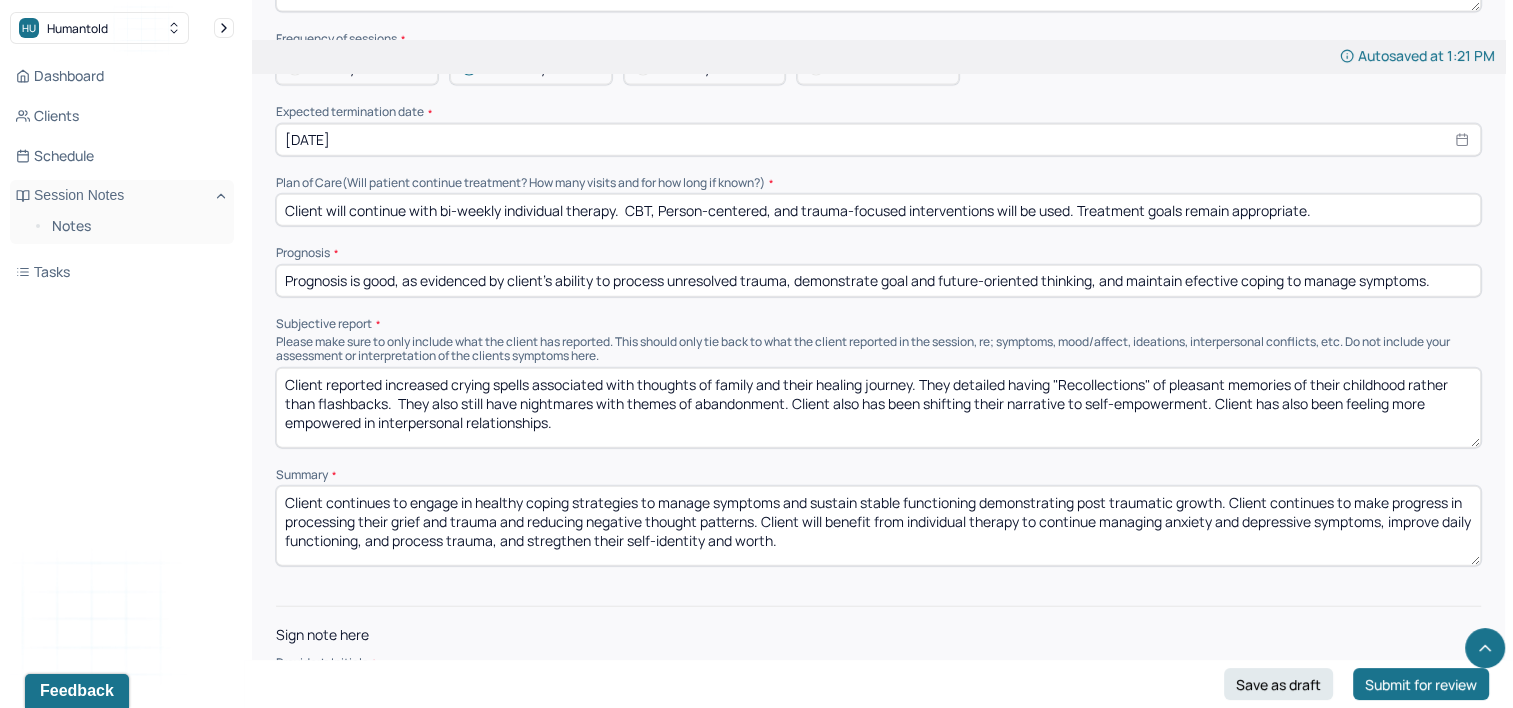 scroll, scrollTop: 4566, scrollLeft: 0, axis: vertical 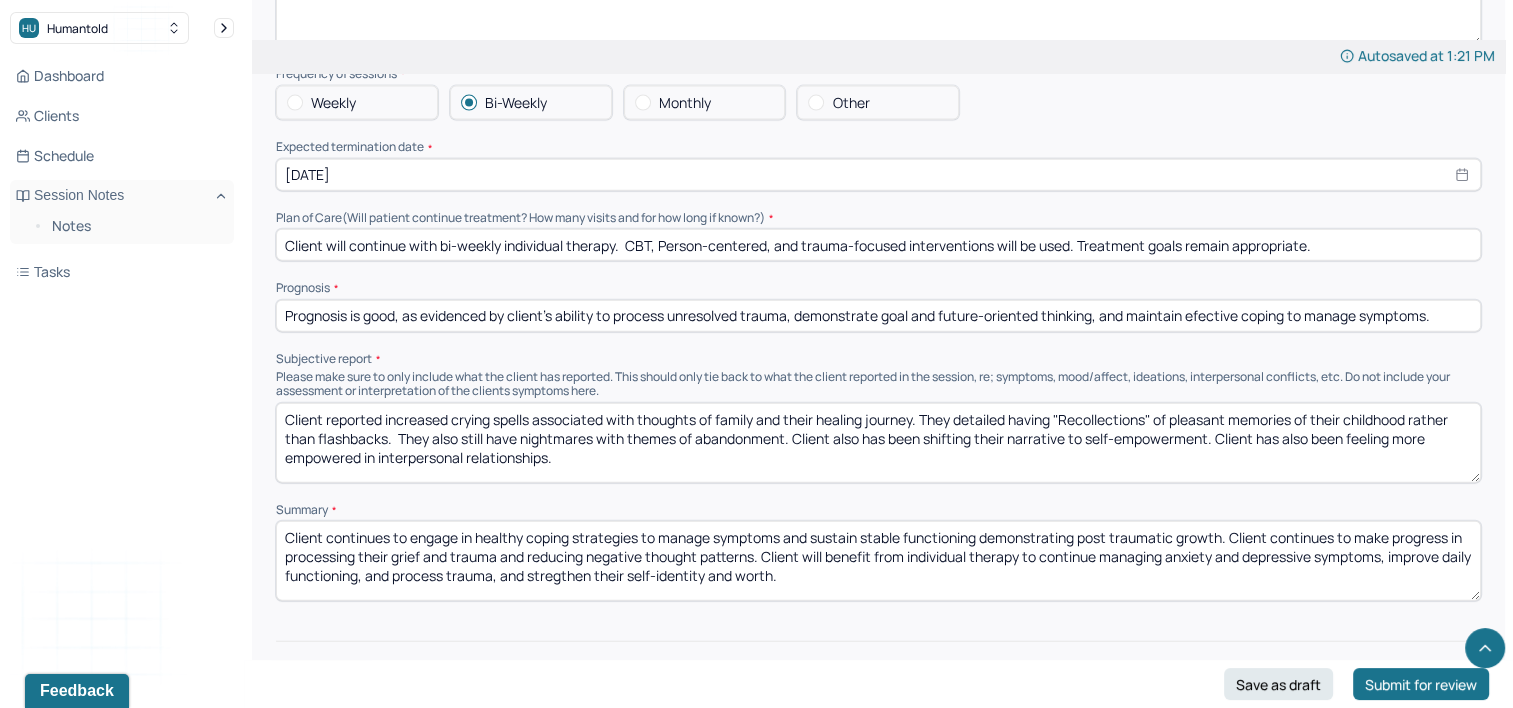drag, startPoint x: 459, startPoint y: 306, endPoint x: 688, endPoint y: 355, distance: 234.18369 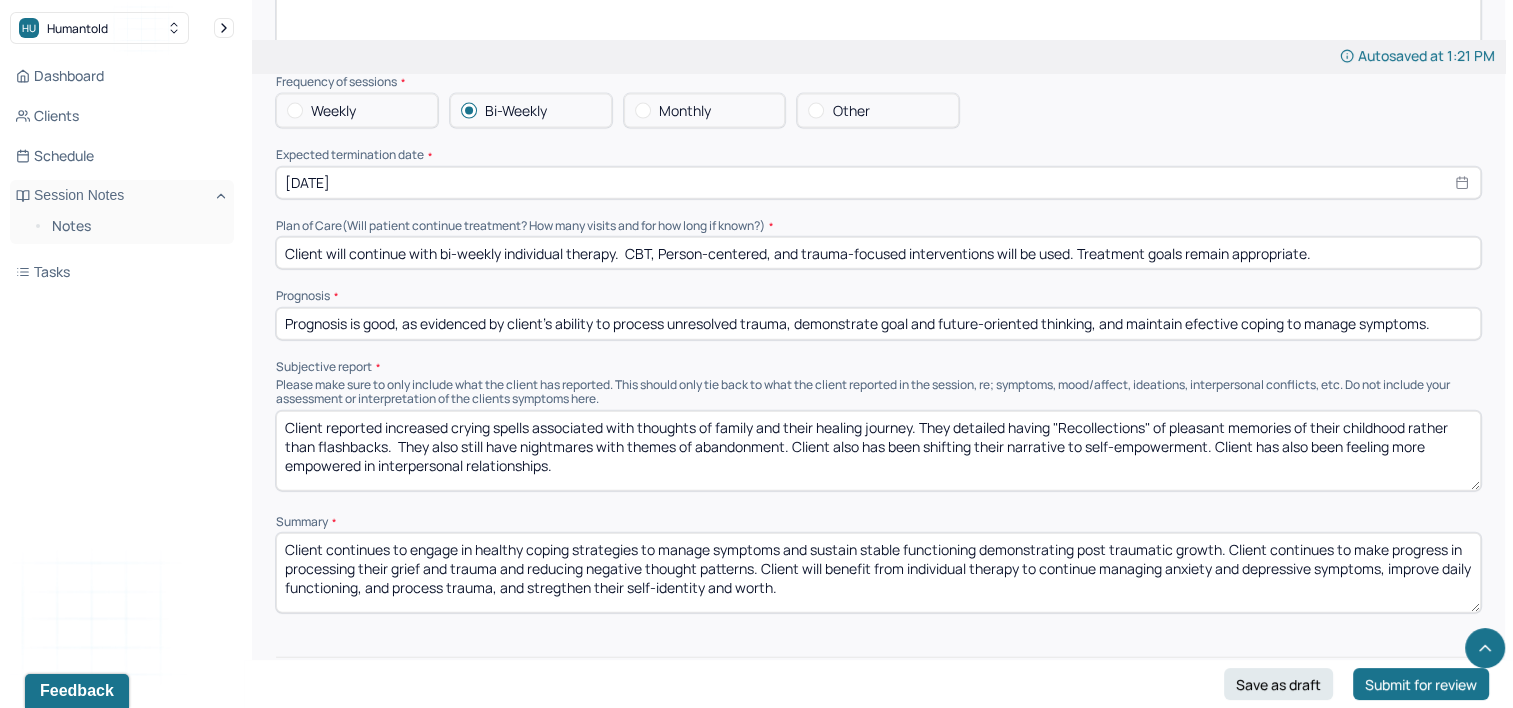 scroll, scrollTop: 4566, scrollLeft: 0, axis: vertical 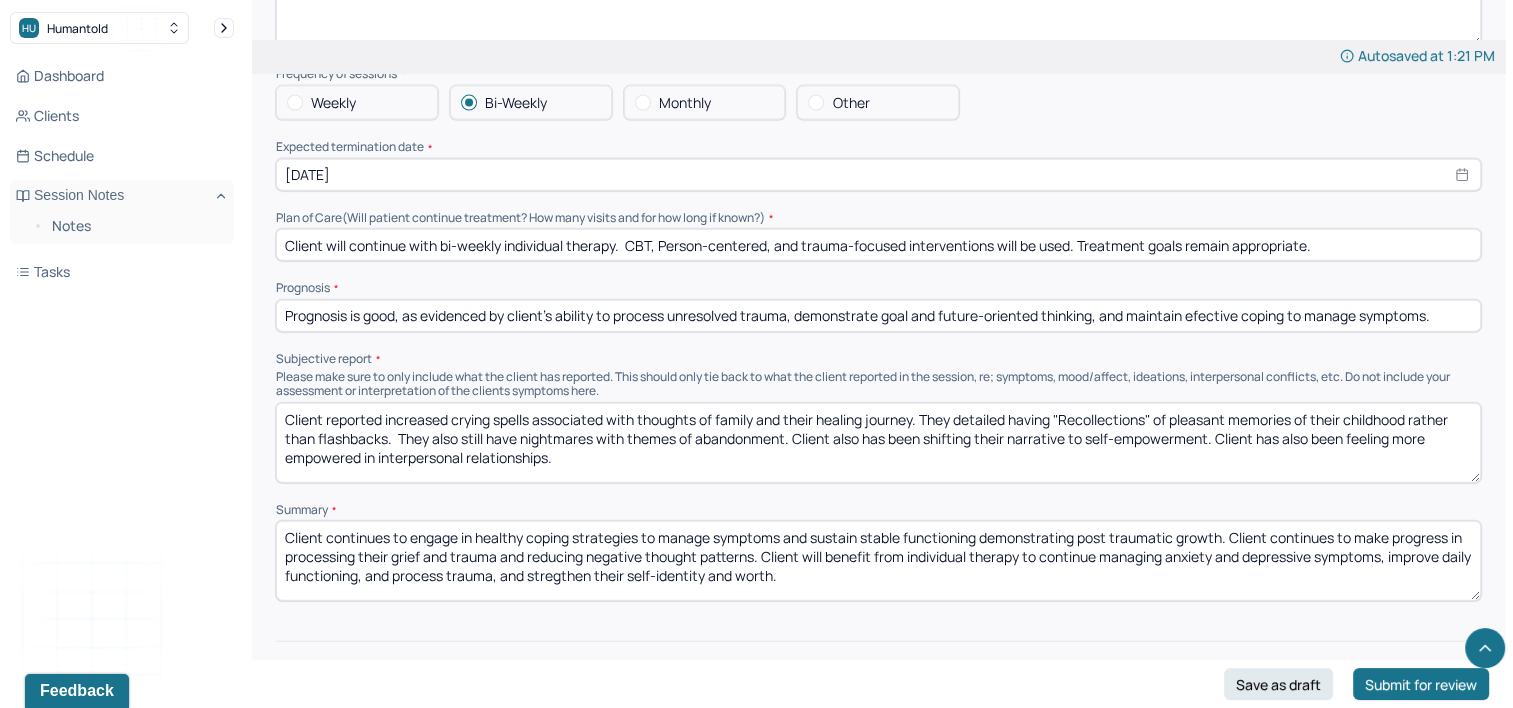 drag, startPoint x: 728, startPoint y: 308, endPoint x: 1507, endPoint y: 418, distance: 786.728 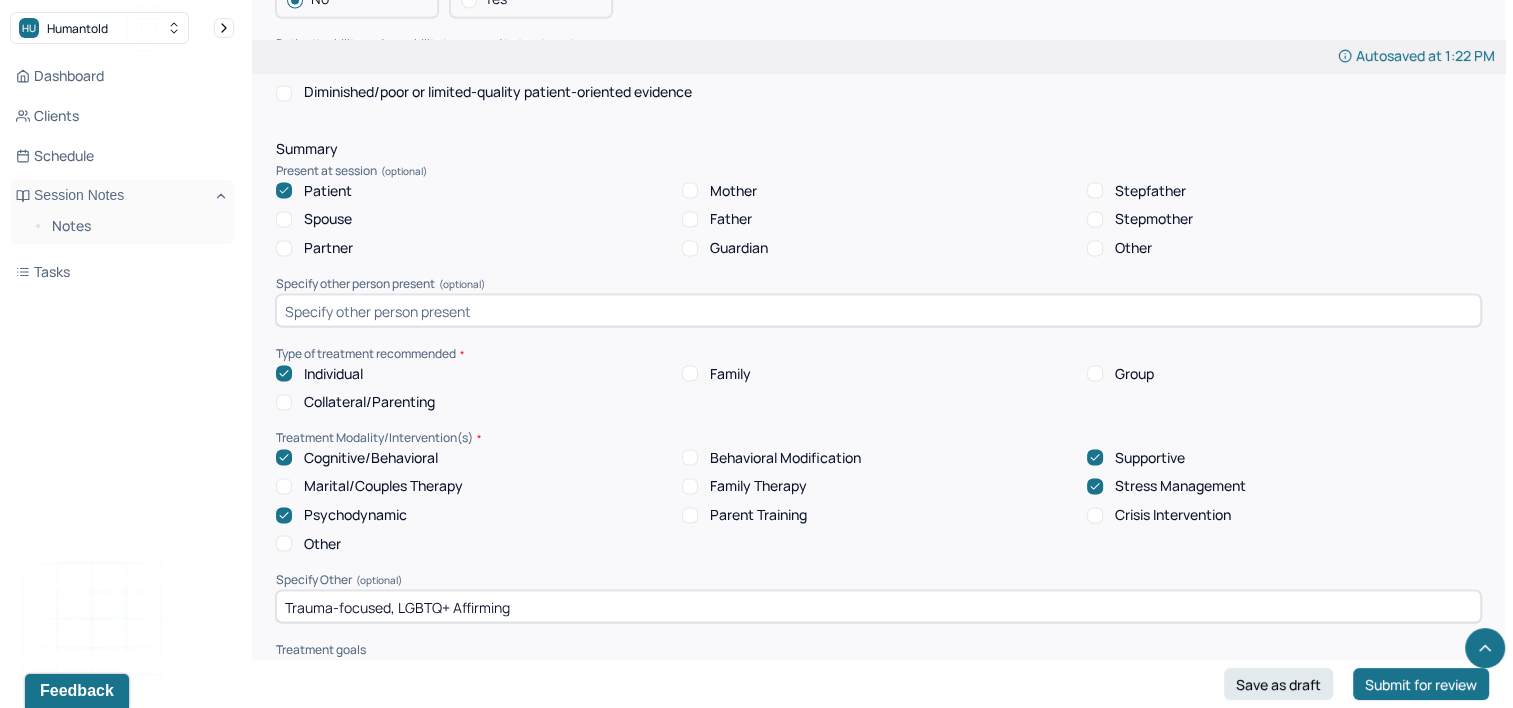 scroll, scrollTop: 3566, scrollLeft: 0, axis: vertical 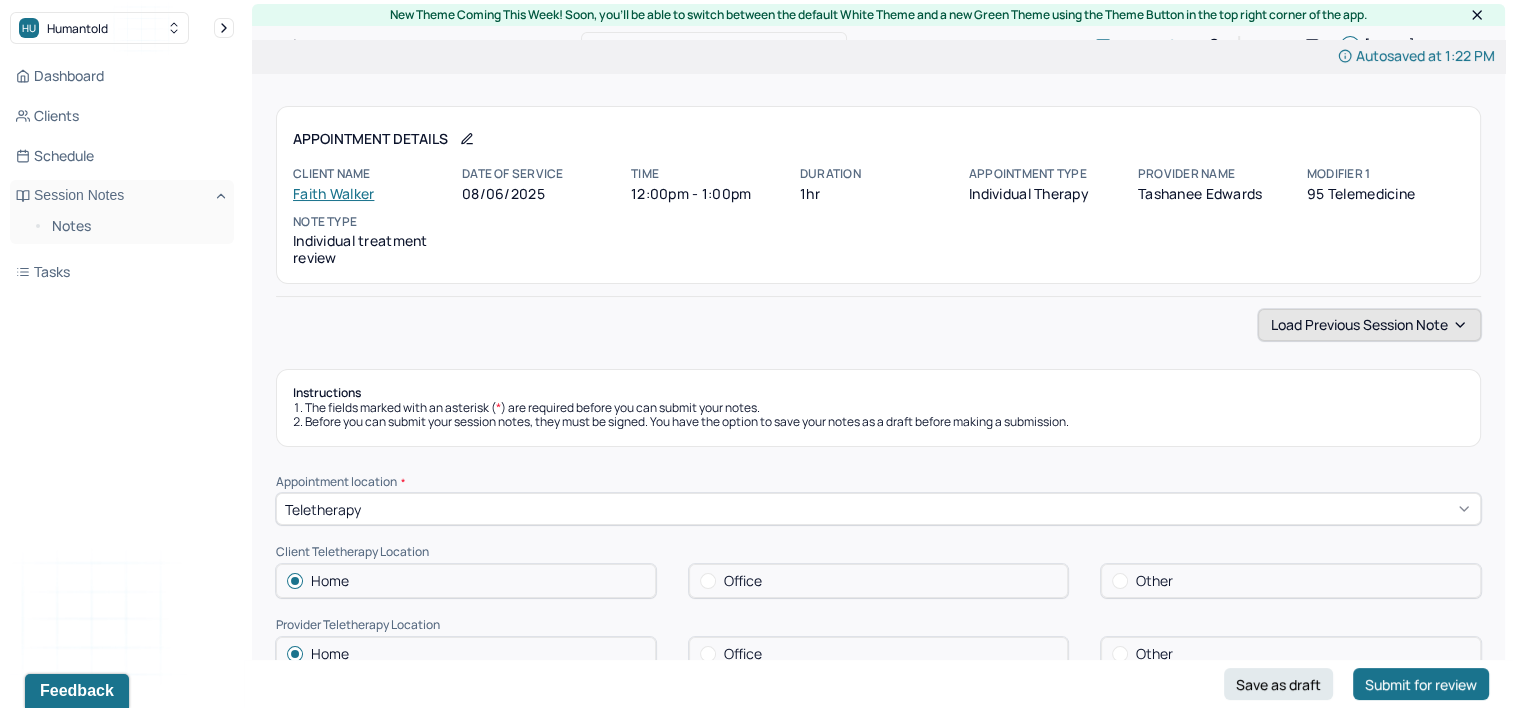 click on "Load previous session note" at bounding box center [1369, 325] 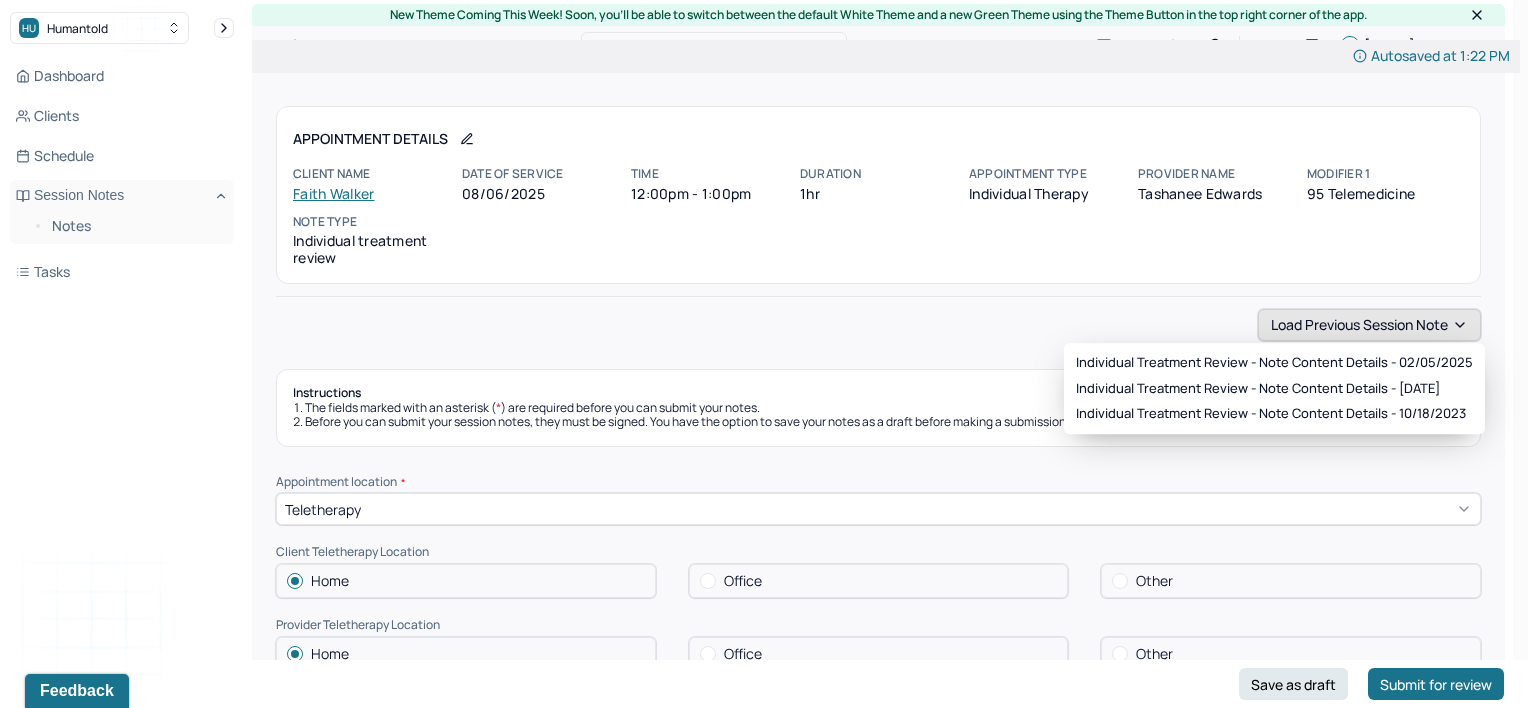 click on "Load previous session note" at bounding box center [1369, 325] 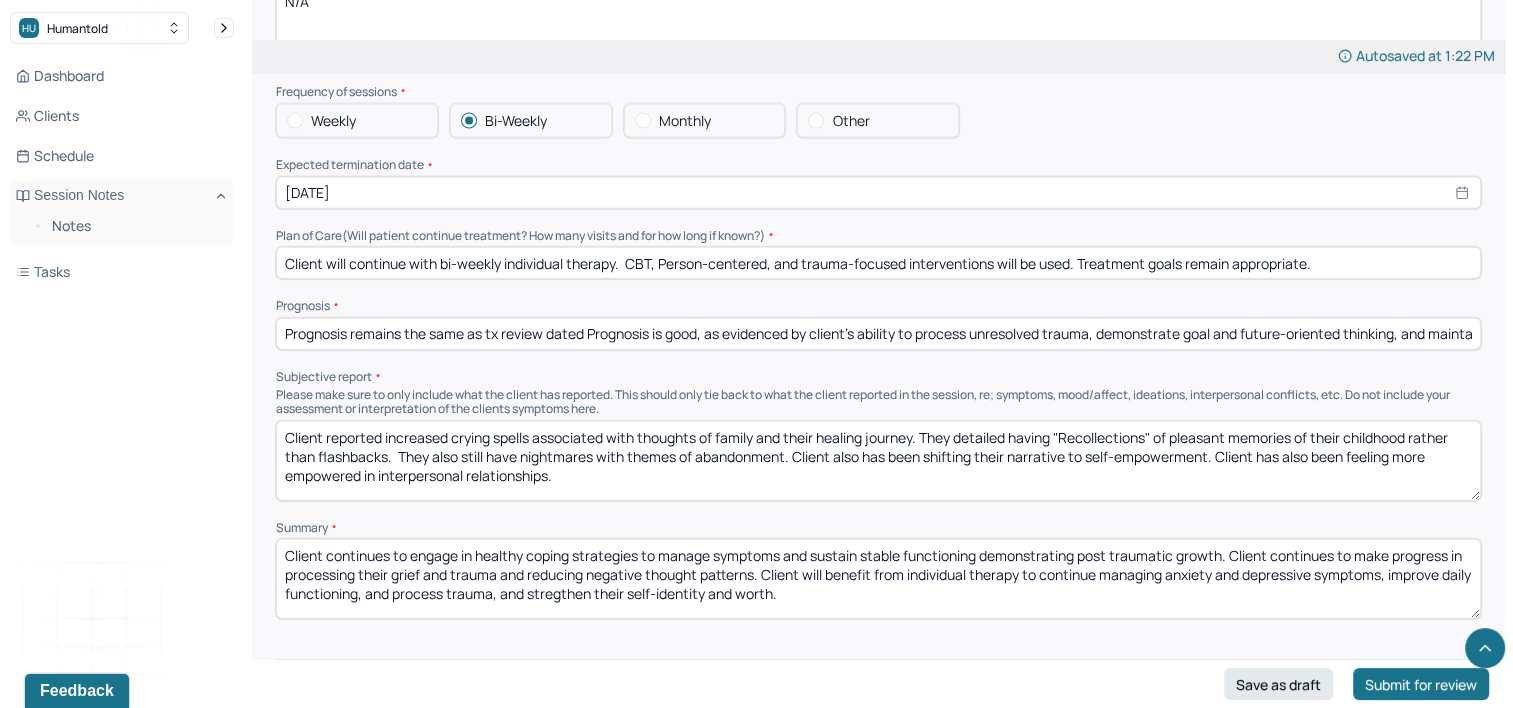 scroll, scrollTop: 4528, scrollLeft: 0, axis: vertical 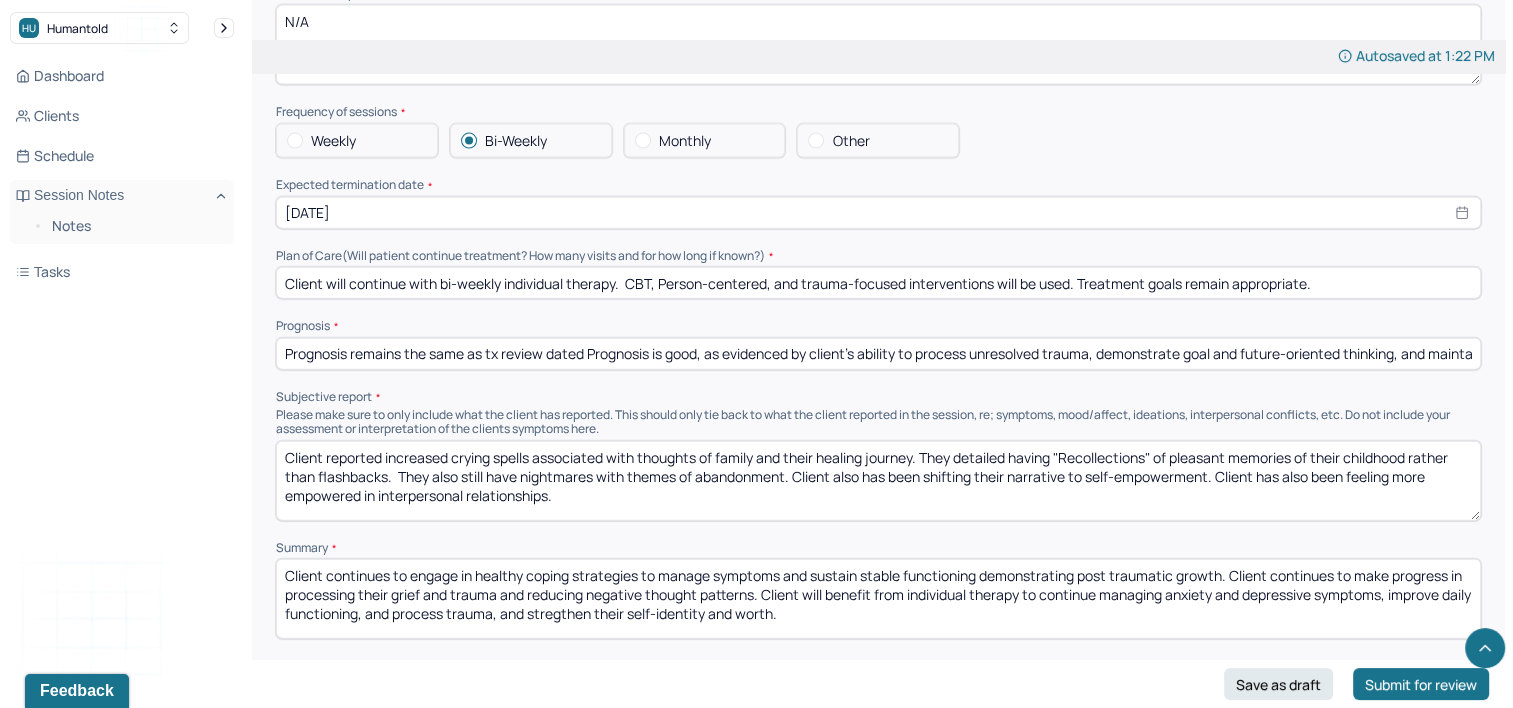 click on "Prognosis remains the same as tx review dated Prognosis is good, as evidenced by client's ability to process unresolved trauma, demonstrate goal and future-oriented thinking, and maintain efective coping to manage symptoms." at bounding box center (878, 354) 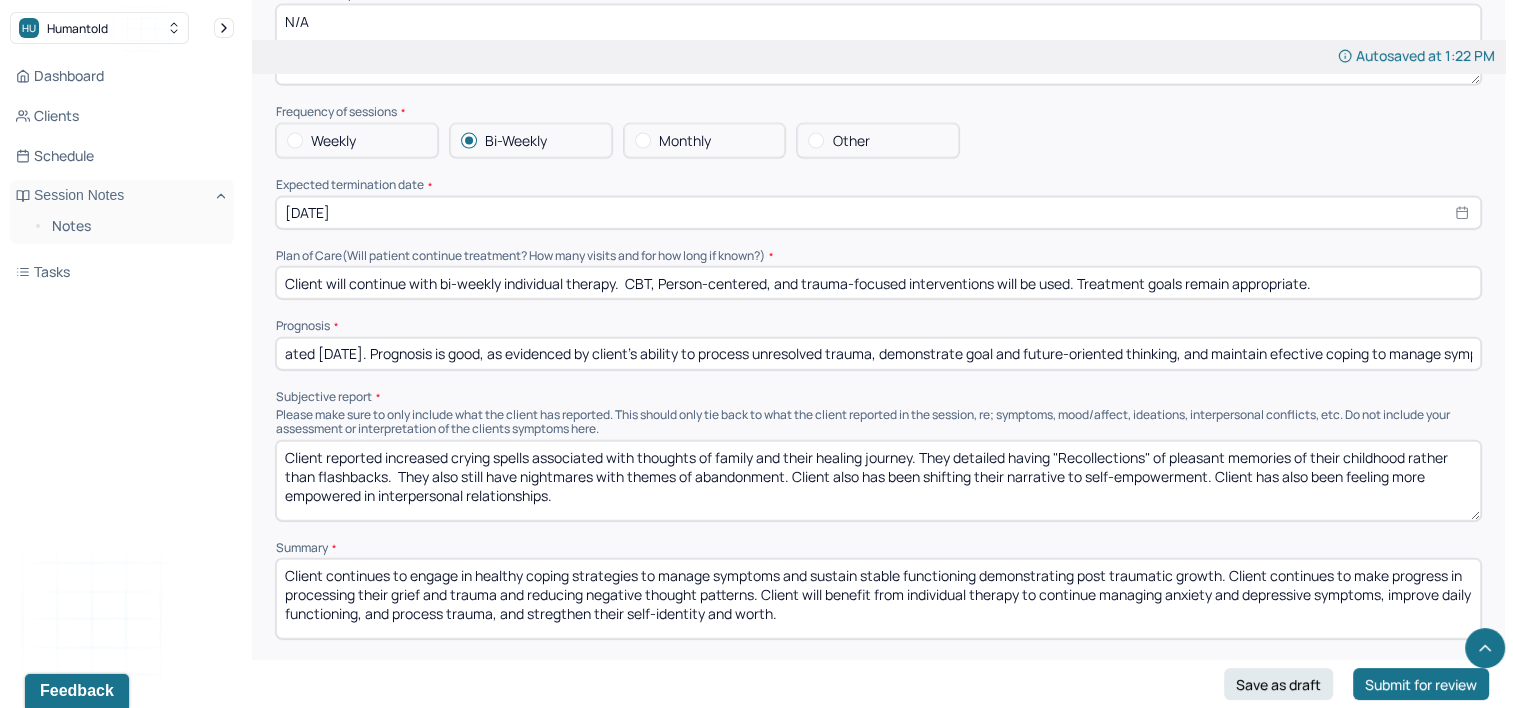 scroll, scrollTop: 0, scrollLeft: 336, axis: horizontal 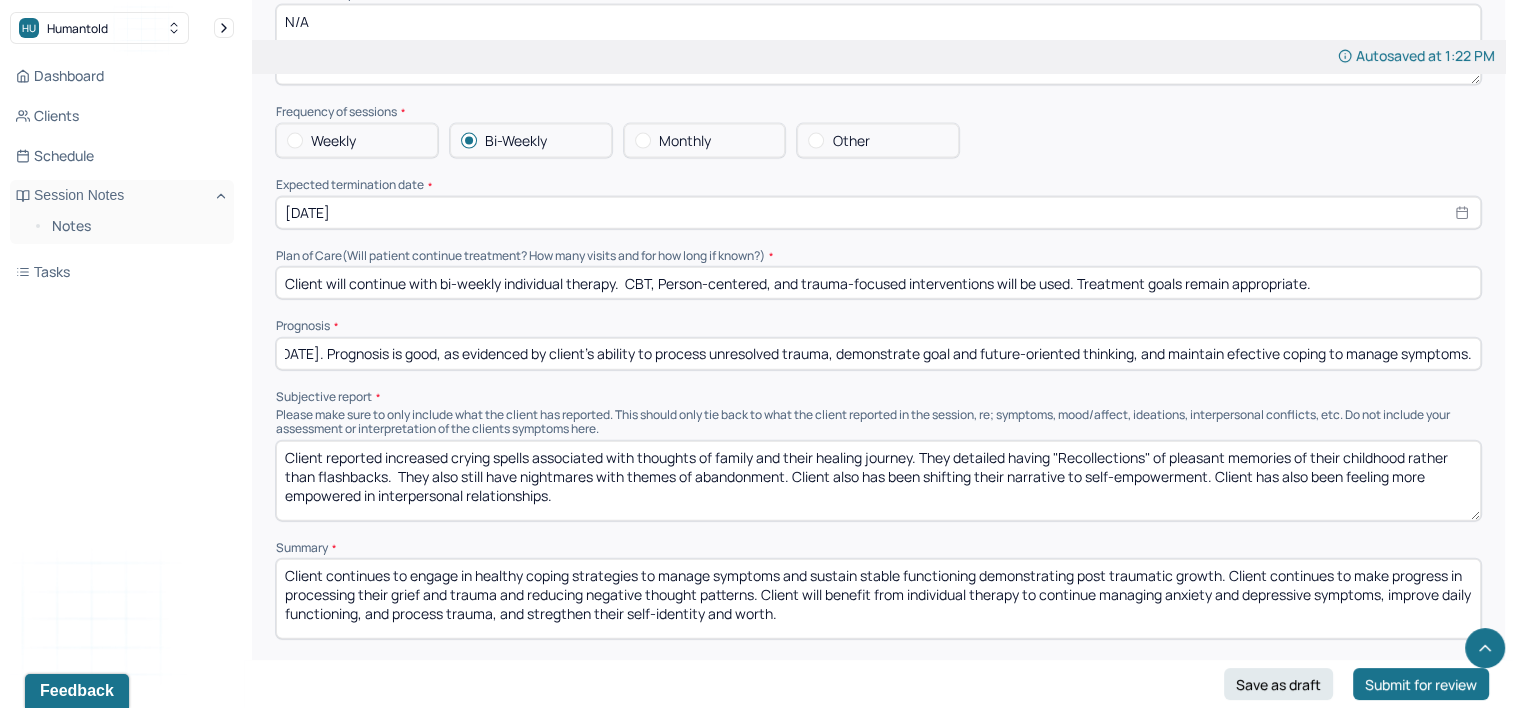drag, startPoint x: 666, startPoint y: 340, endPoint x: 1366, endPoint y: 337, distance: 700.0064 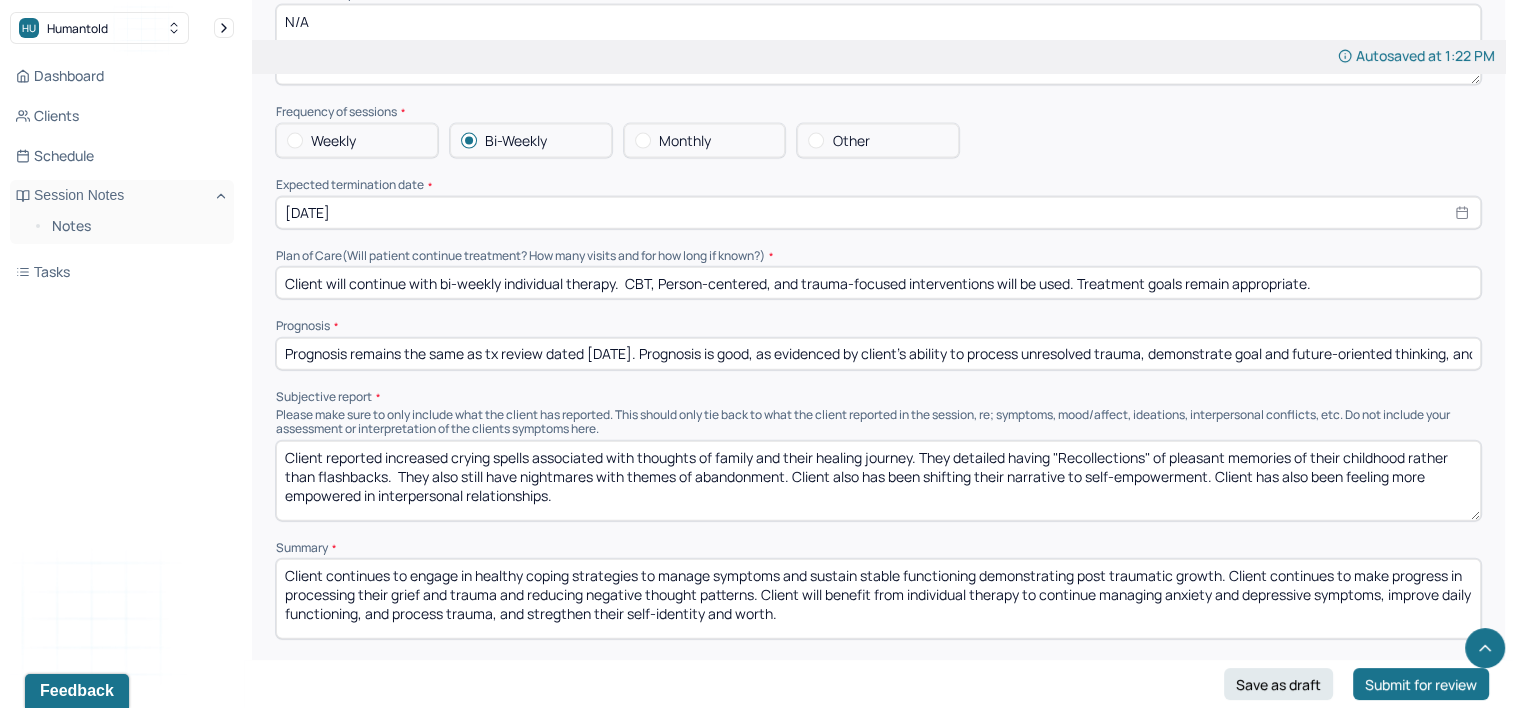 drag, startPoint x: 316, startPoint y: 347, endPoint x: 60, endPoint y: 332, distance: 256.4391 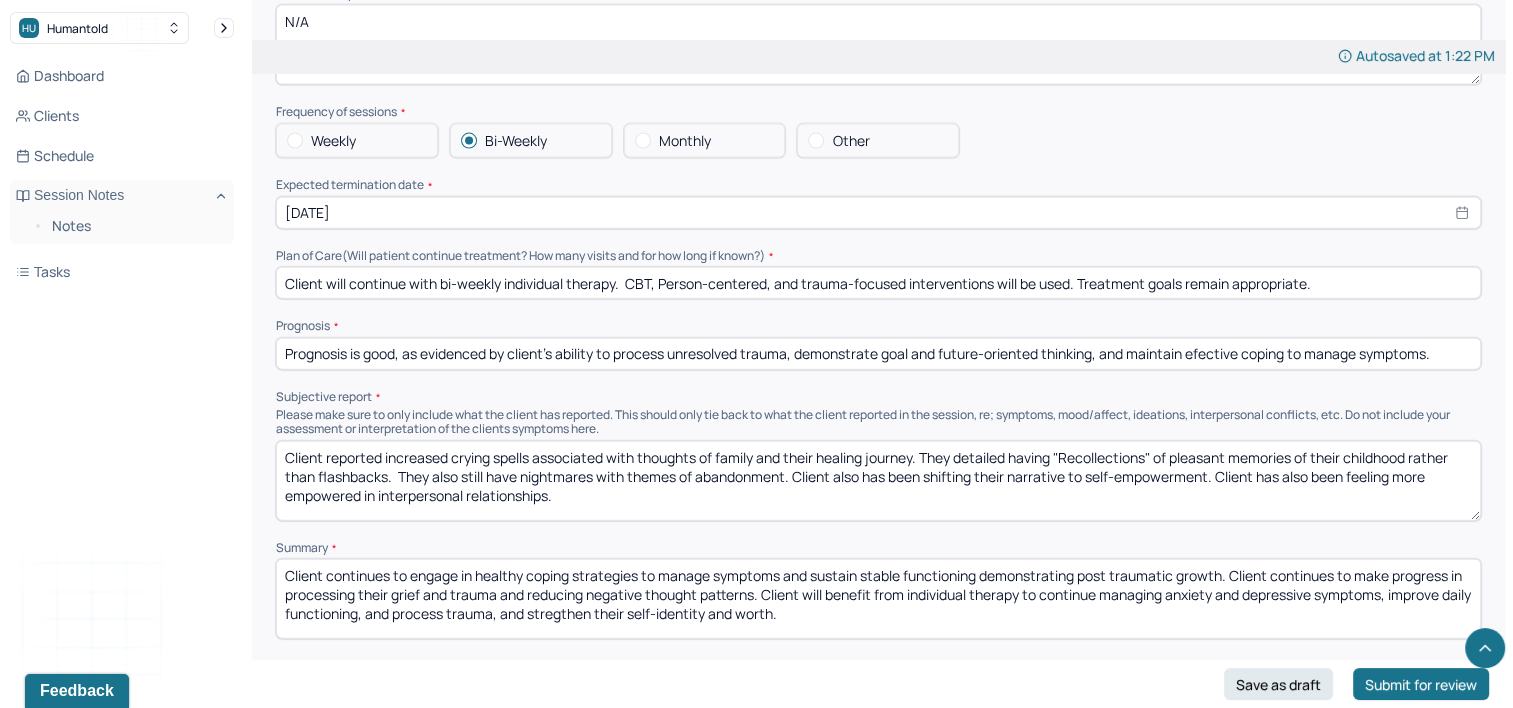 click on "Prognosis is good, as evidenced by client's ability to process unresolved trauma, demonstrate goal and future-oriented thinking, and maintain efective coping to manage symptoms." at bounding box center (878, 354) 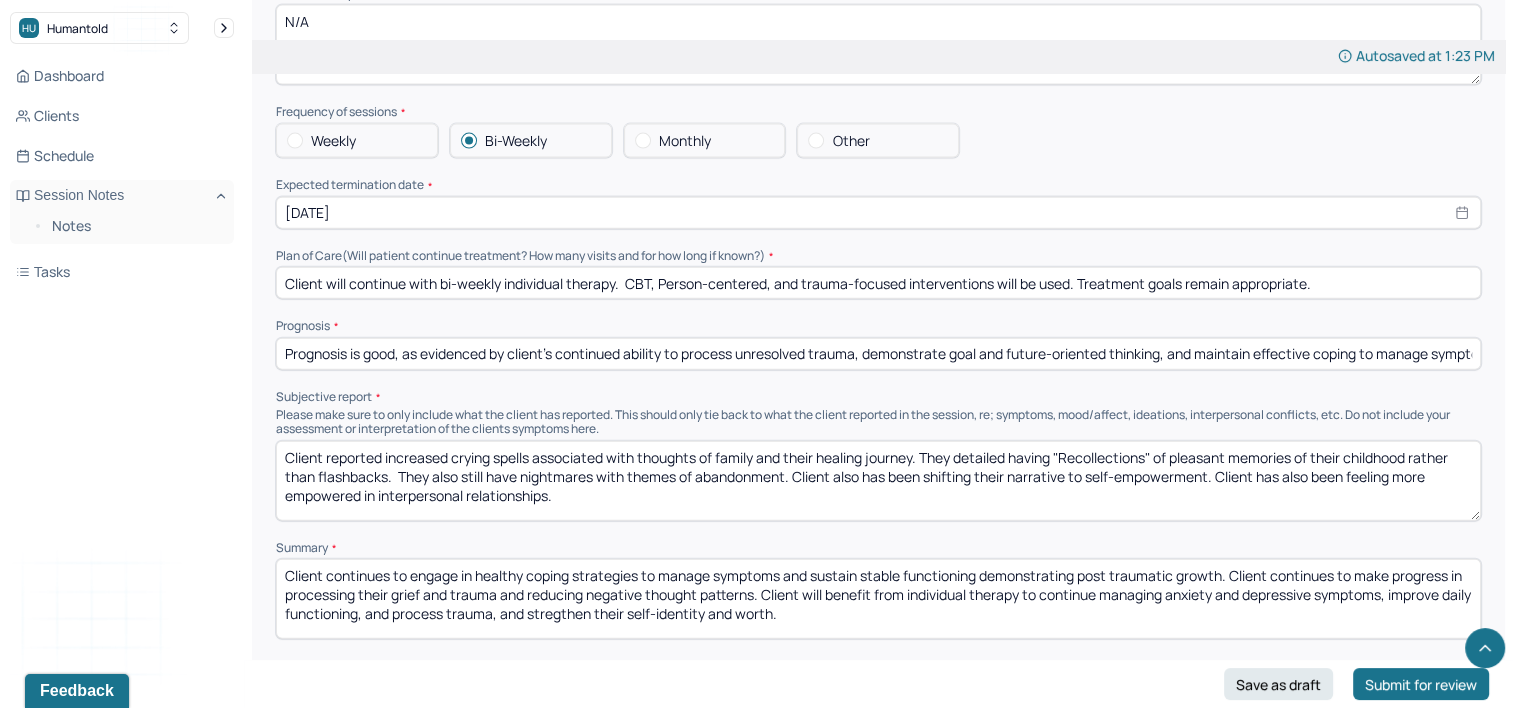 drag, startPoint x: 954, startPoint y: 347, endPoint x: 1166, endPoint y: 349, distance: 212.00943 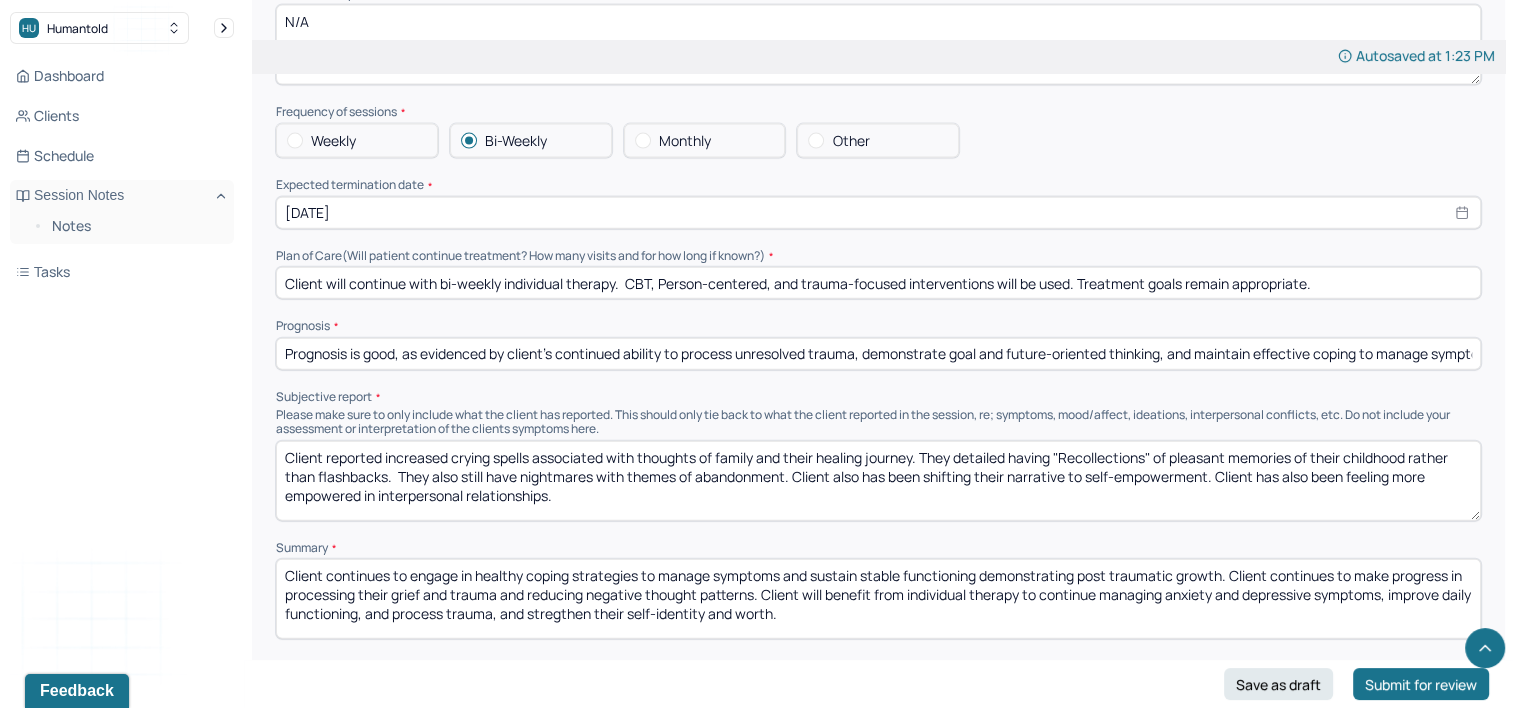 click on "Prognosis is good, as evidenced by client's continued ability to process unresolved trauma, demonstrate goal and future-oriented thinking, and maintain effective coping to manage symptoms." at bounding box center (878, 354) 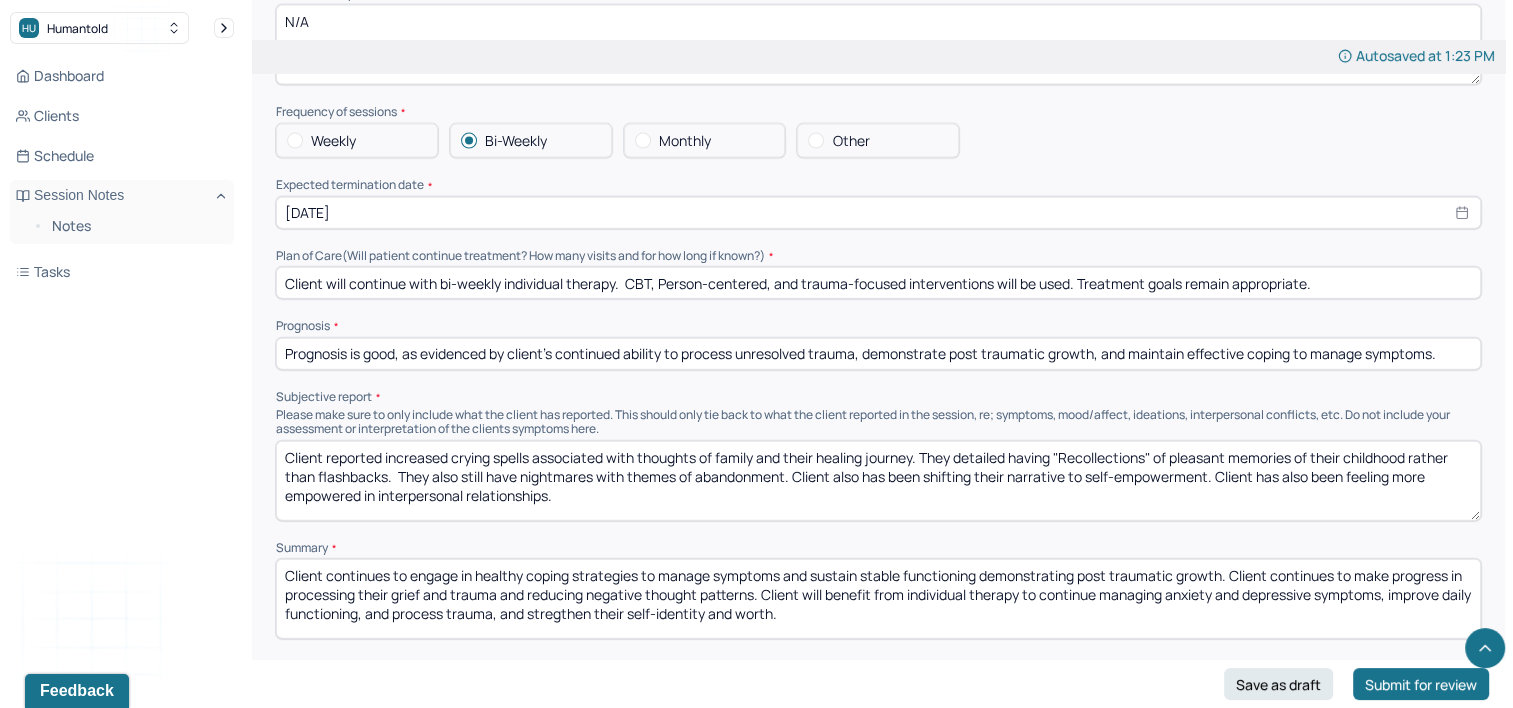 click on "Prognosis is good, as evidenced by client's continued ability to process unresolved trauma, demonstrate post traumatic growth, and maintain effective coping to manage symptoms." at bounding box center (878, 354) 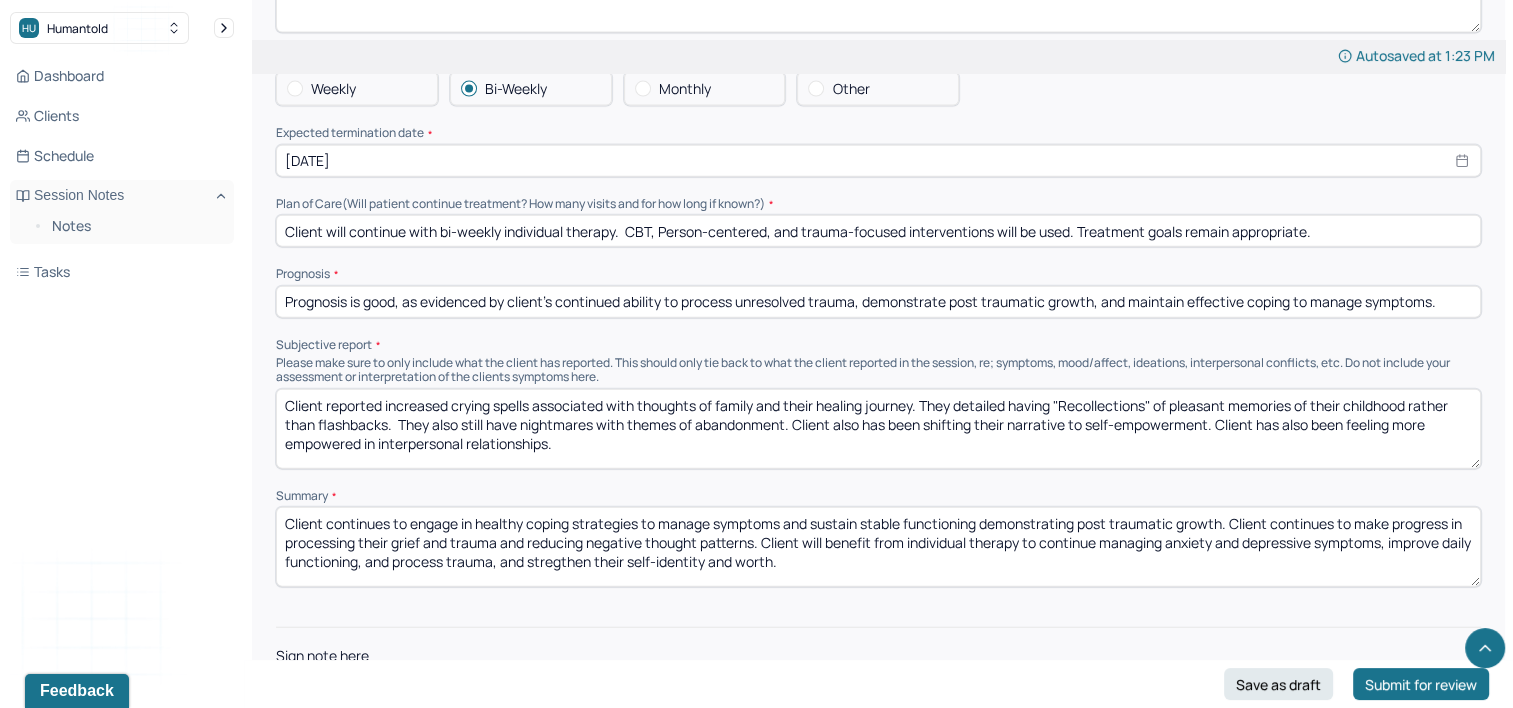 scroll, scrollTop: 4666, scrollLeft: 0, axis: vertical 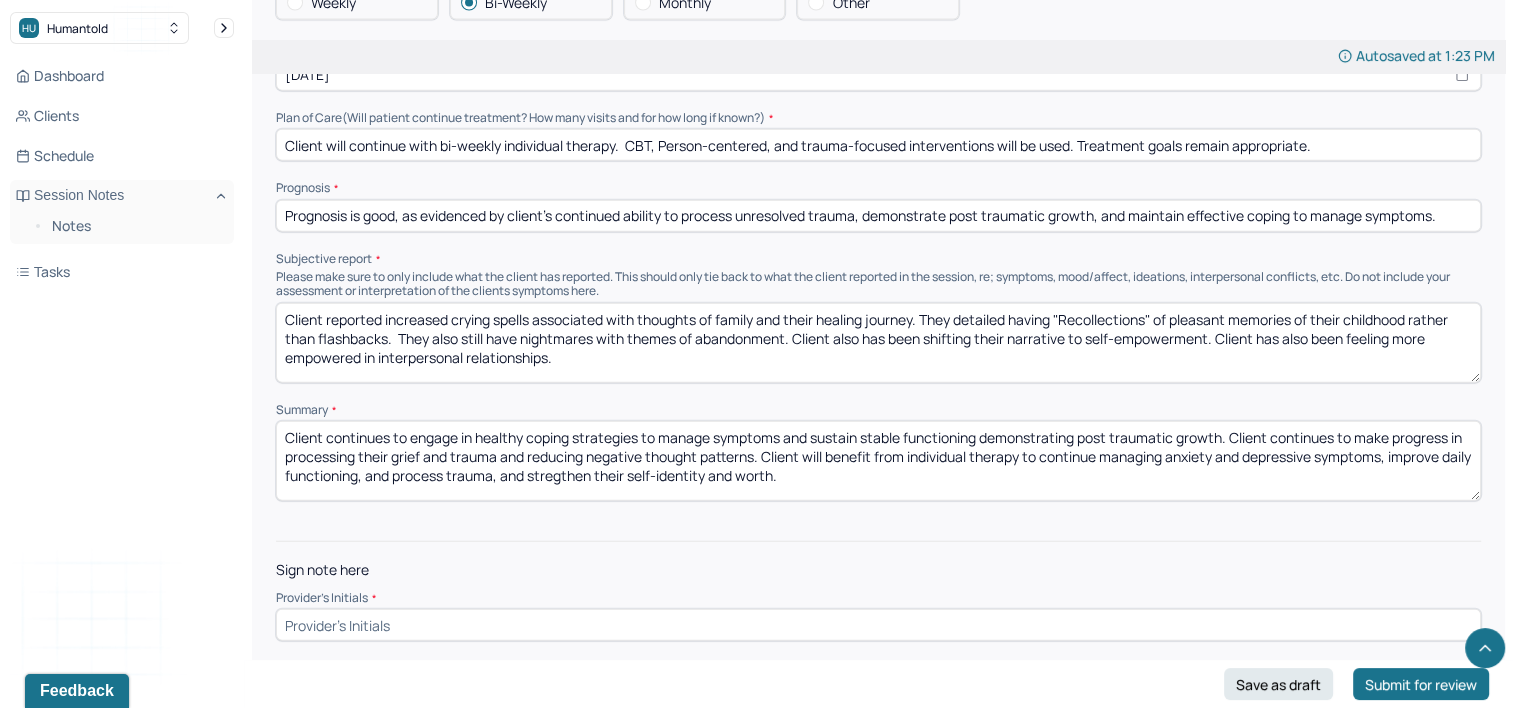 click at bounding box center (878, 625) 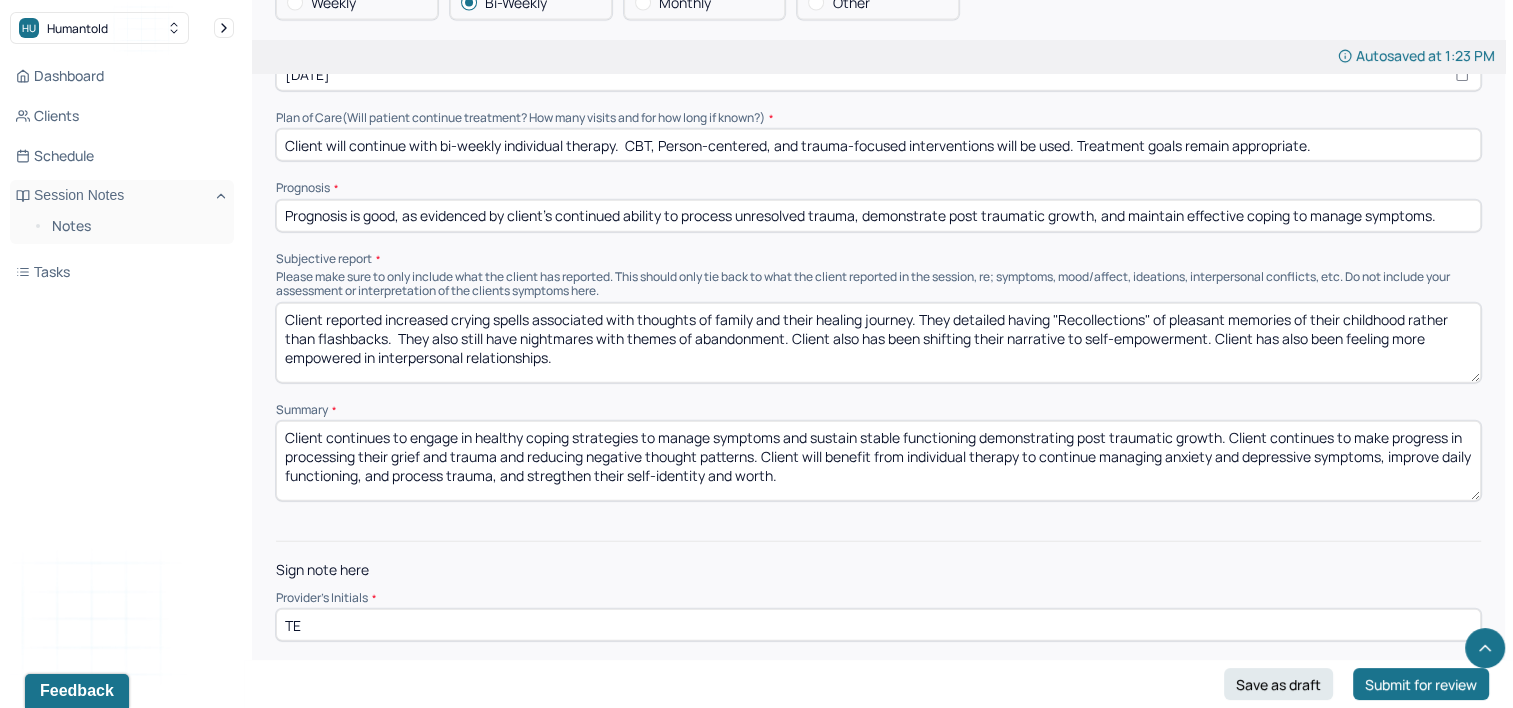 type on "TE" 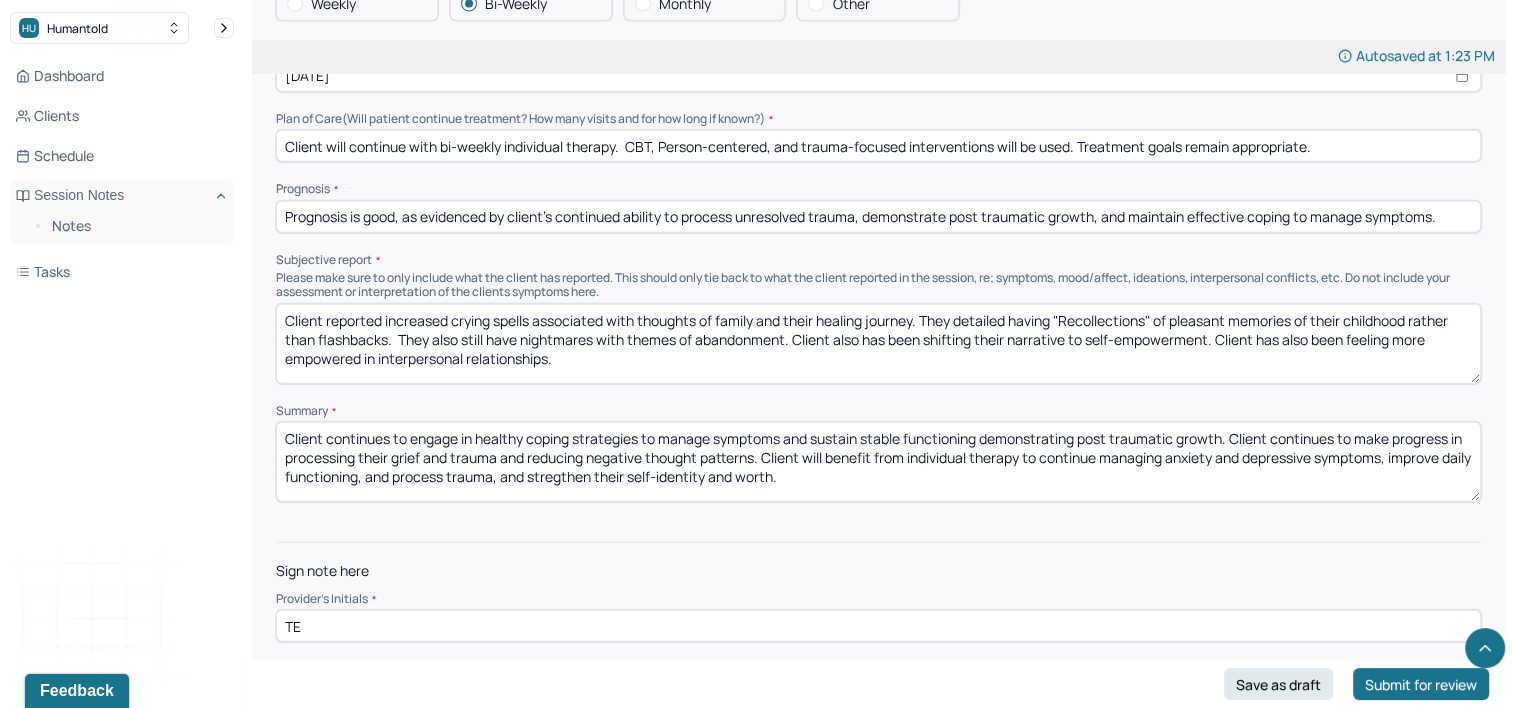 scroll, scrollTop: 4666, scrollLeft: 0, axis: vertical 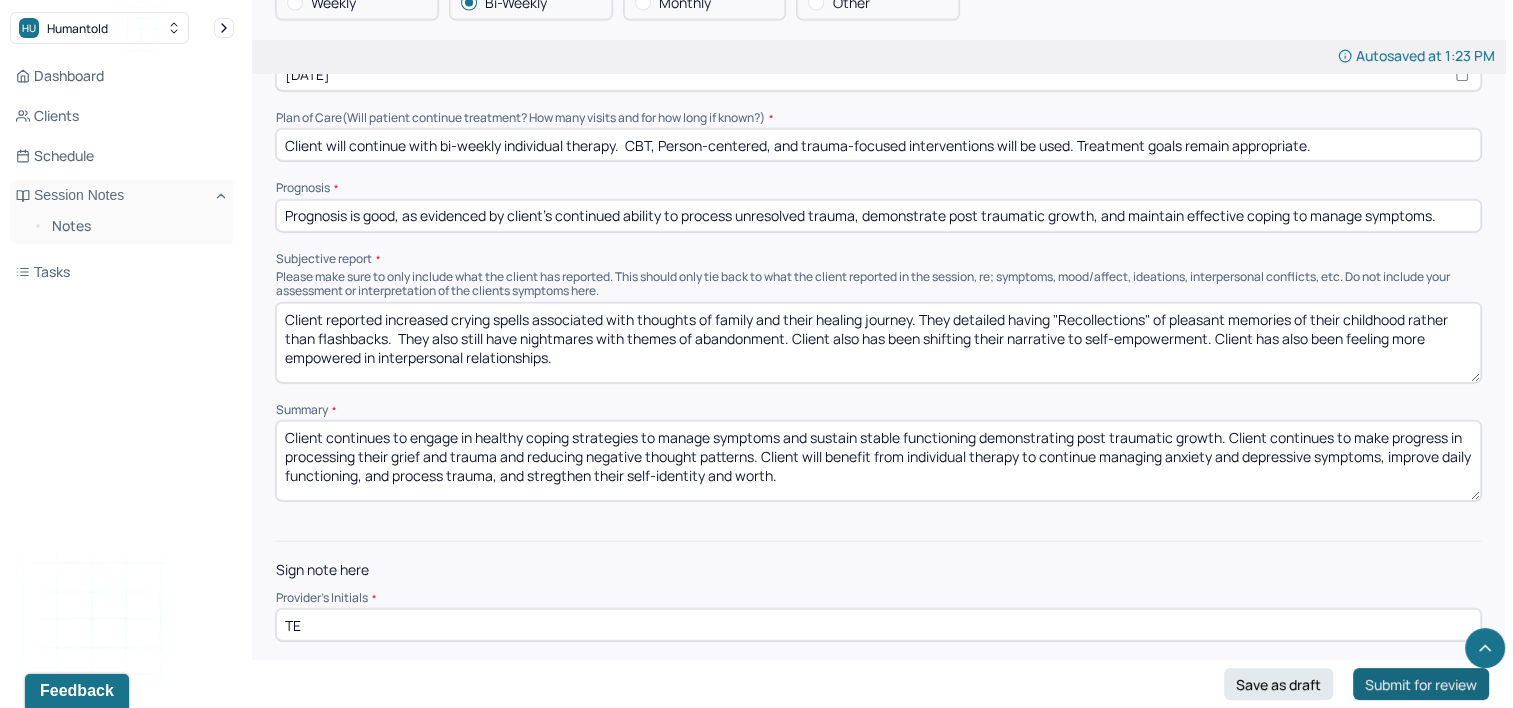 click on "Submit for review" at bounding box center [1421, 684] 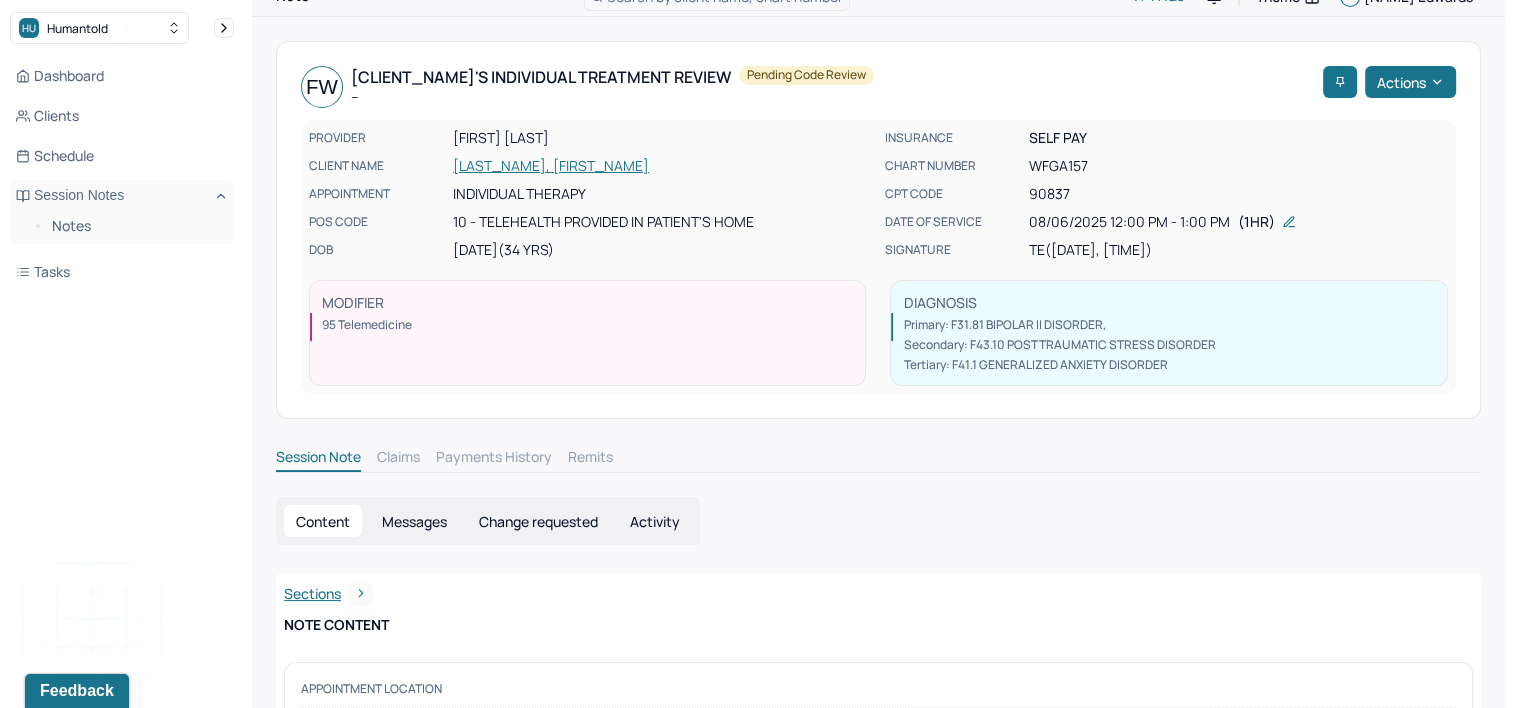 scroll, scrollTop: 0, scrollLeft: 0, axis: both 